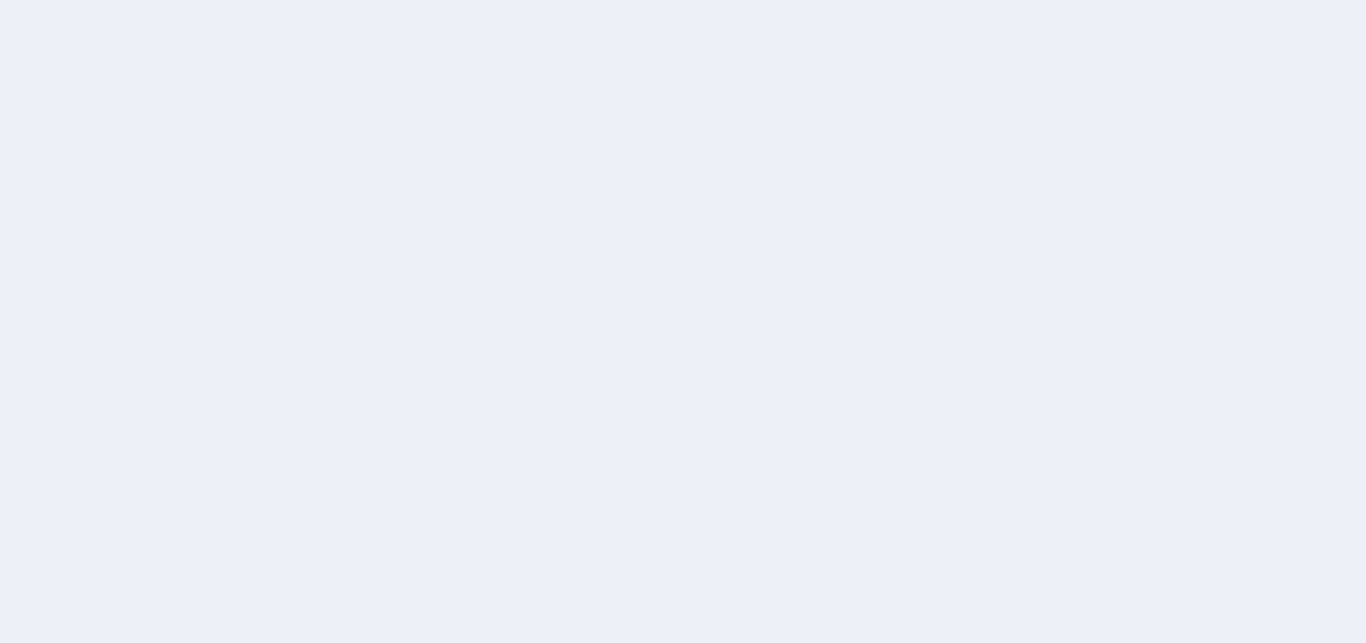 scroll, scrollTop: 0, scrollLeft: 0, axis: both 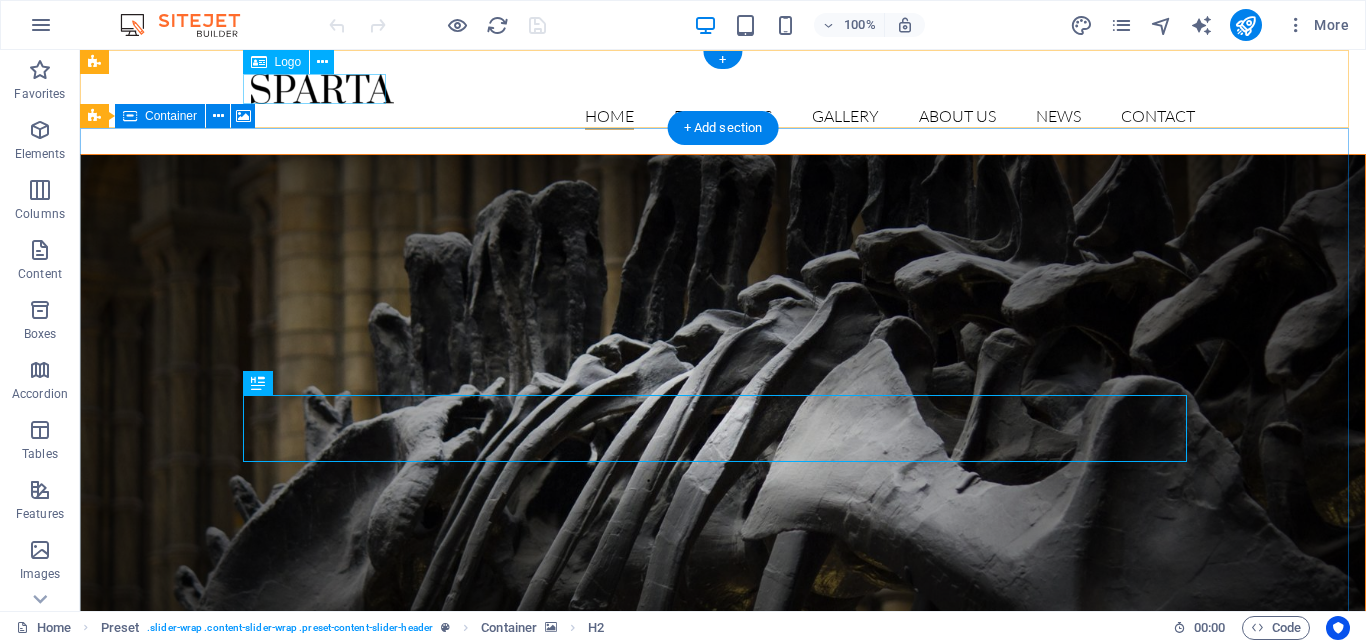 click at bounding box center [723, 89] 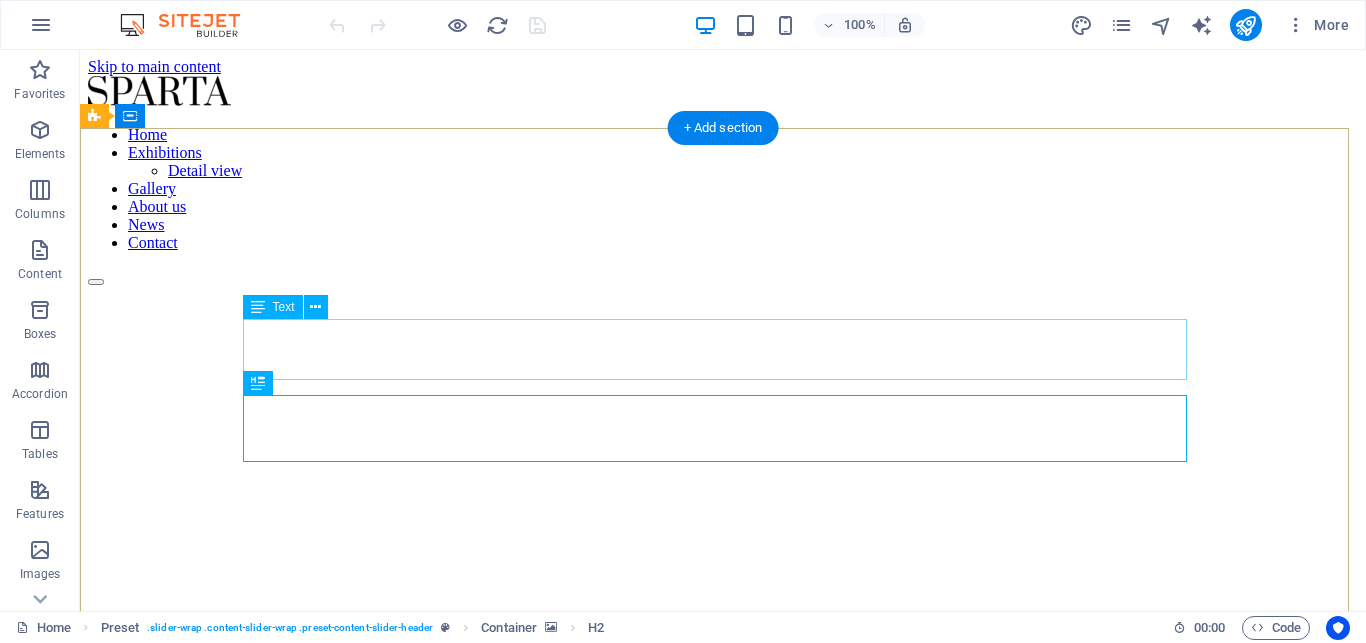 scroll, scrollTop: 0, scrollLeft: 0, axis: both 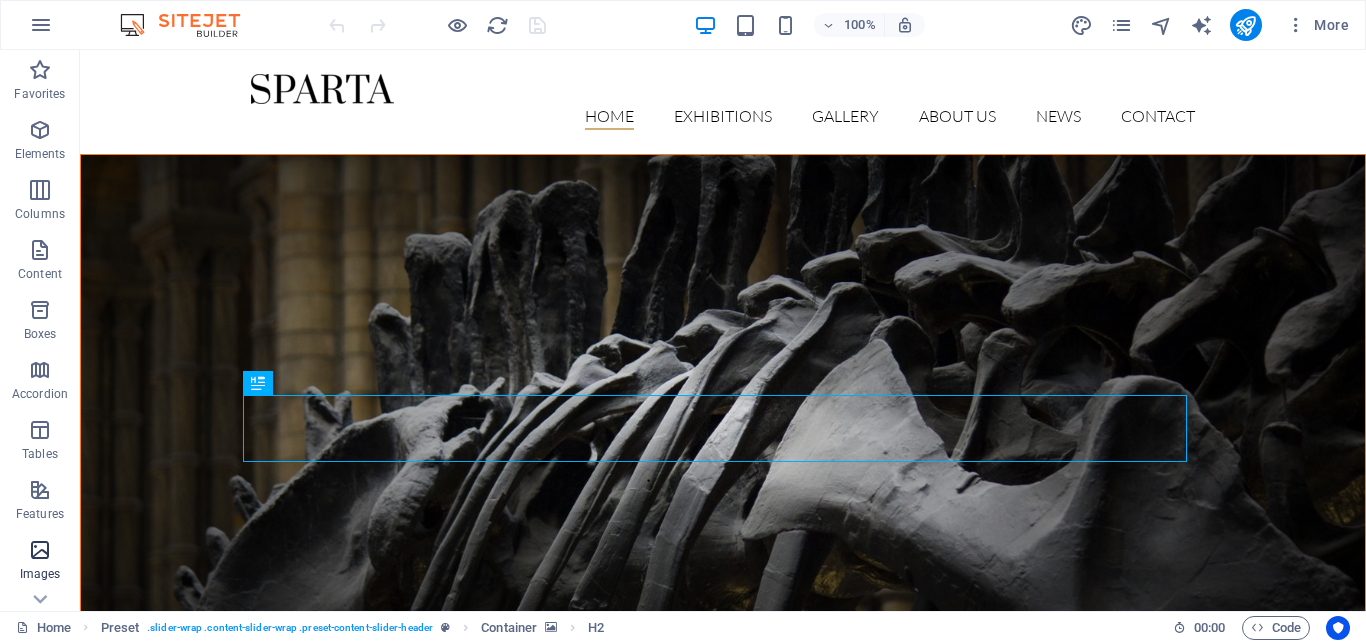 click on "Images" at bounding box center (40, 562) 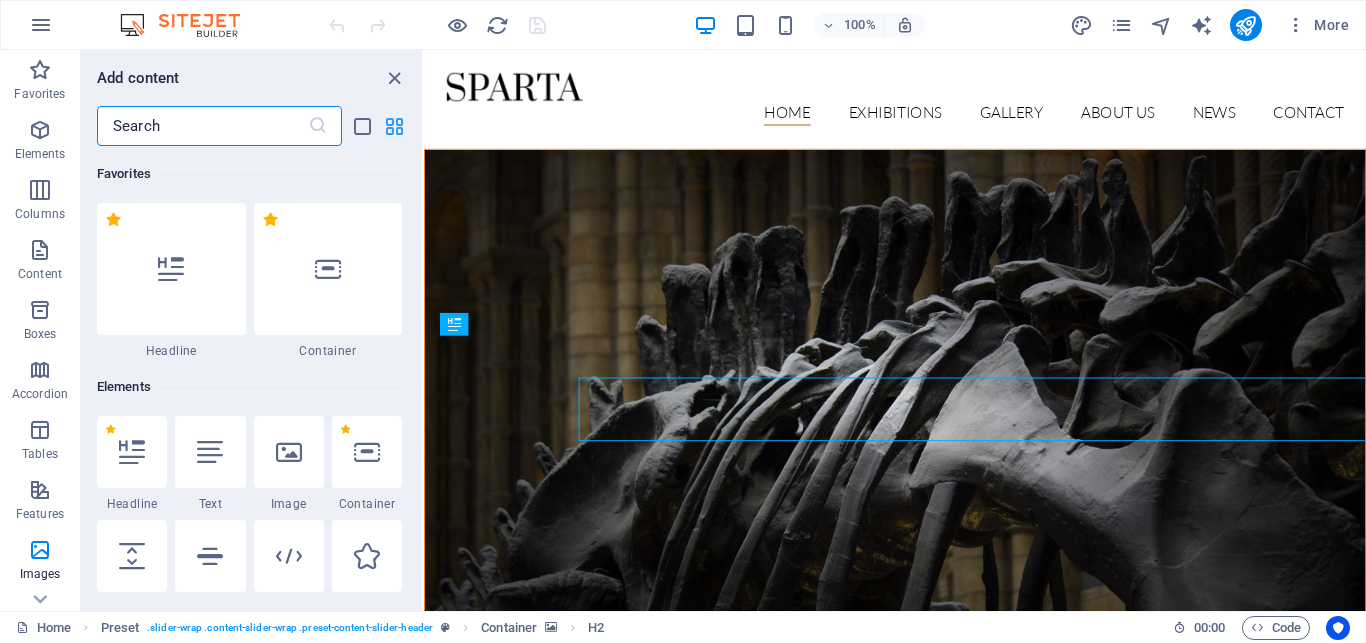 scroll, scrollTop: 10190, scrollLeft: 0, axis: vertical 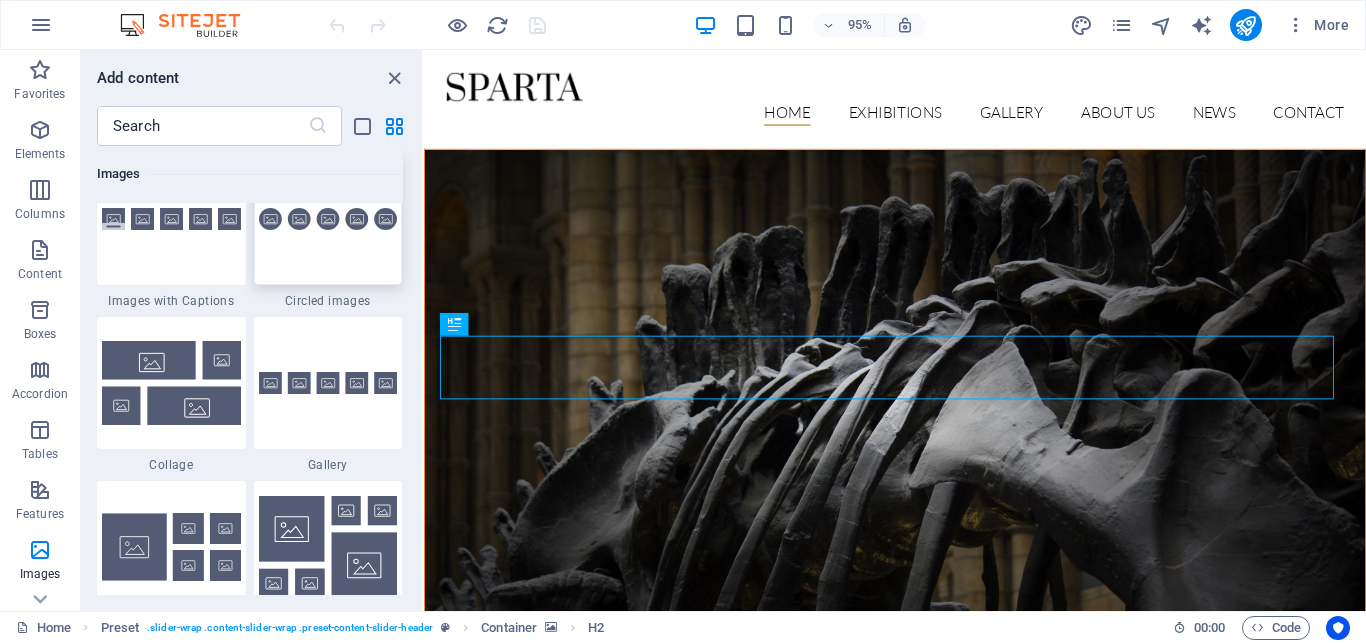 click at bounding box center (328, 219) 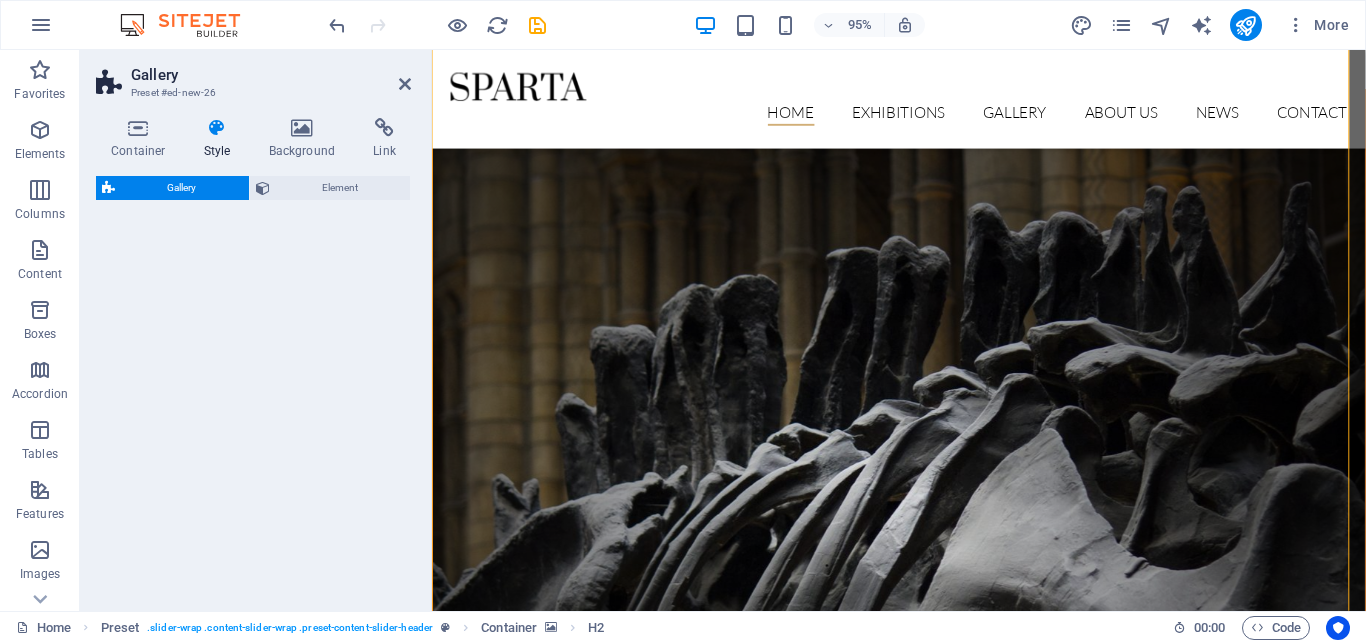 scroll, scrollTop: 3086, scrollLeft: 0, axis: vertical 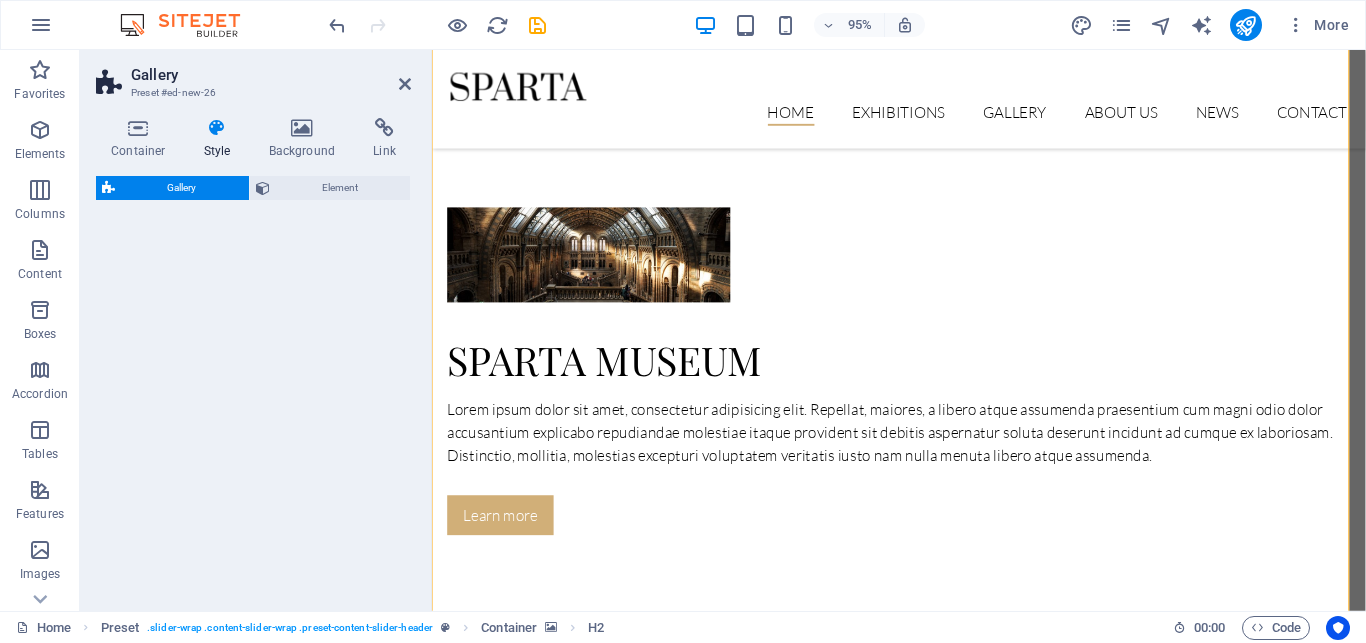 select on "rem" 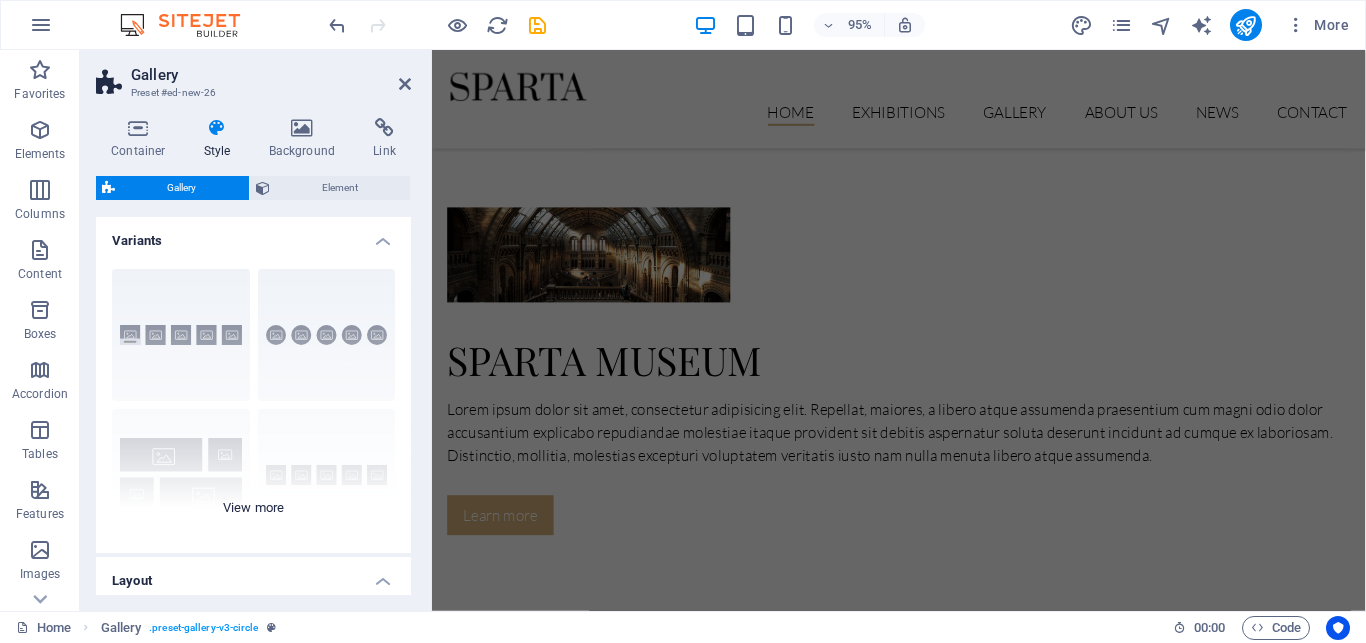 click on "Captions Circle Collage Default Grid Grid shifted" at bounding box center [253, 403] 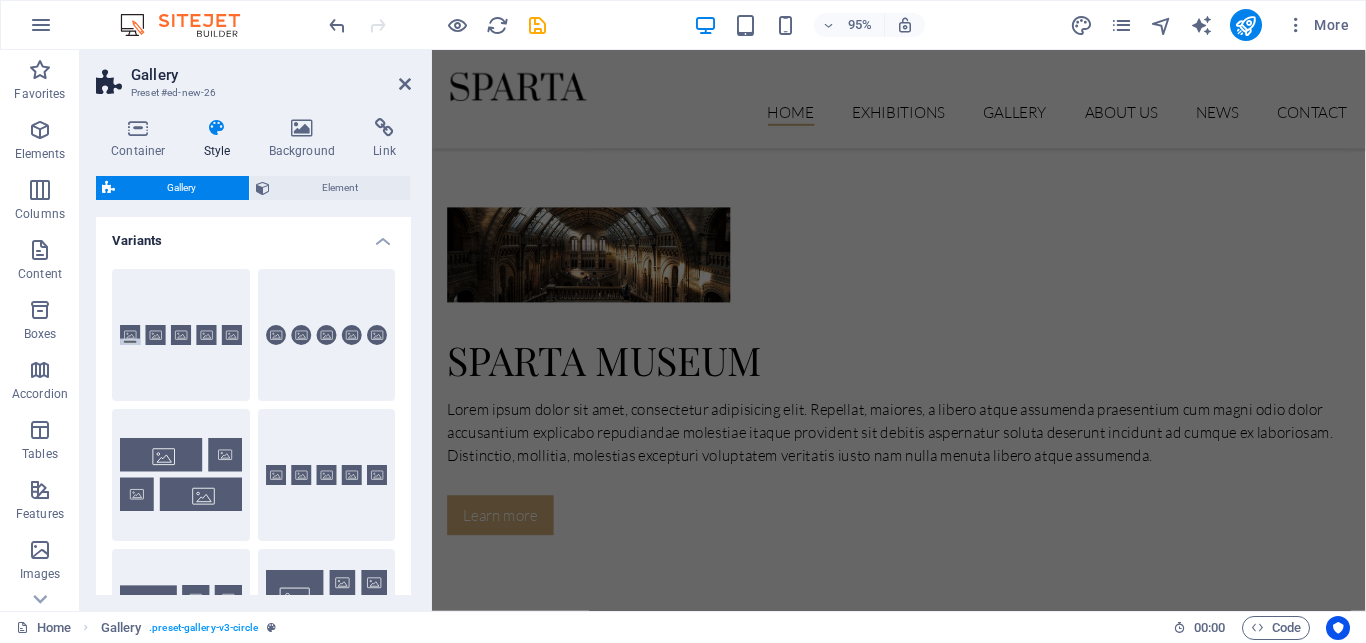 click on "Circle" at bounding box center [327, 335] 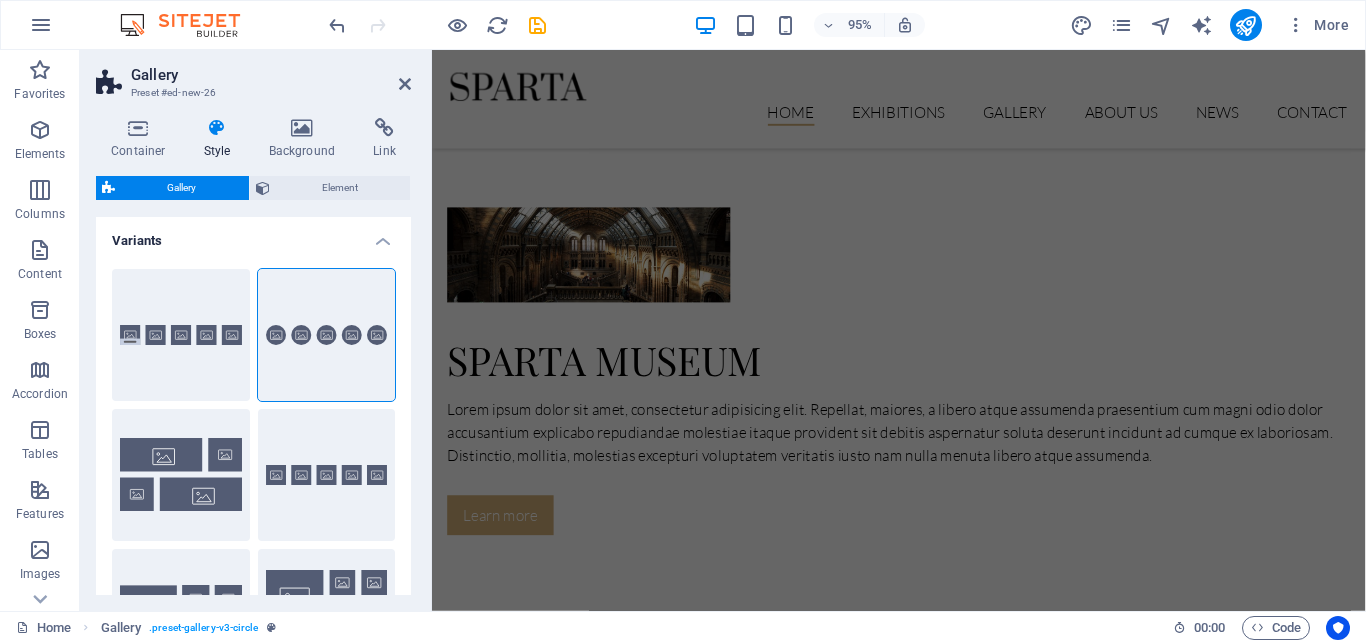 scroll, scrollTop: 1170, scrollLeft: 0, axis: vertical 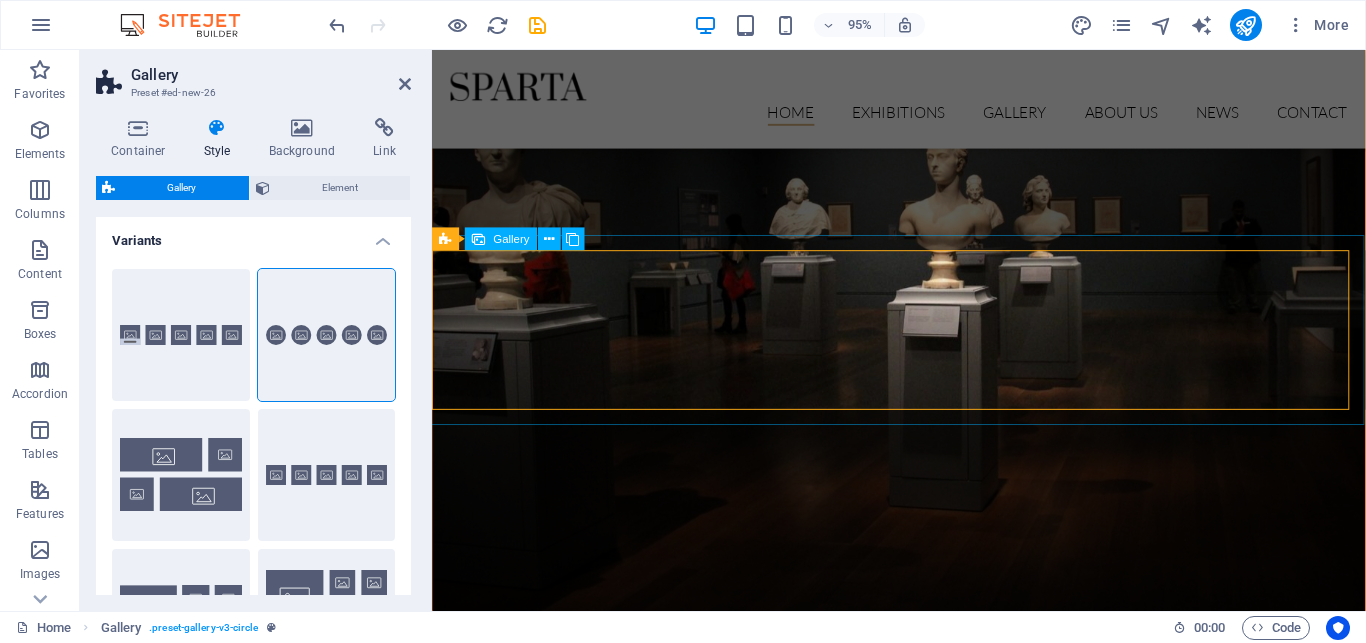 click at bounding box center (517, 1667) 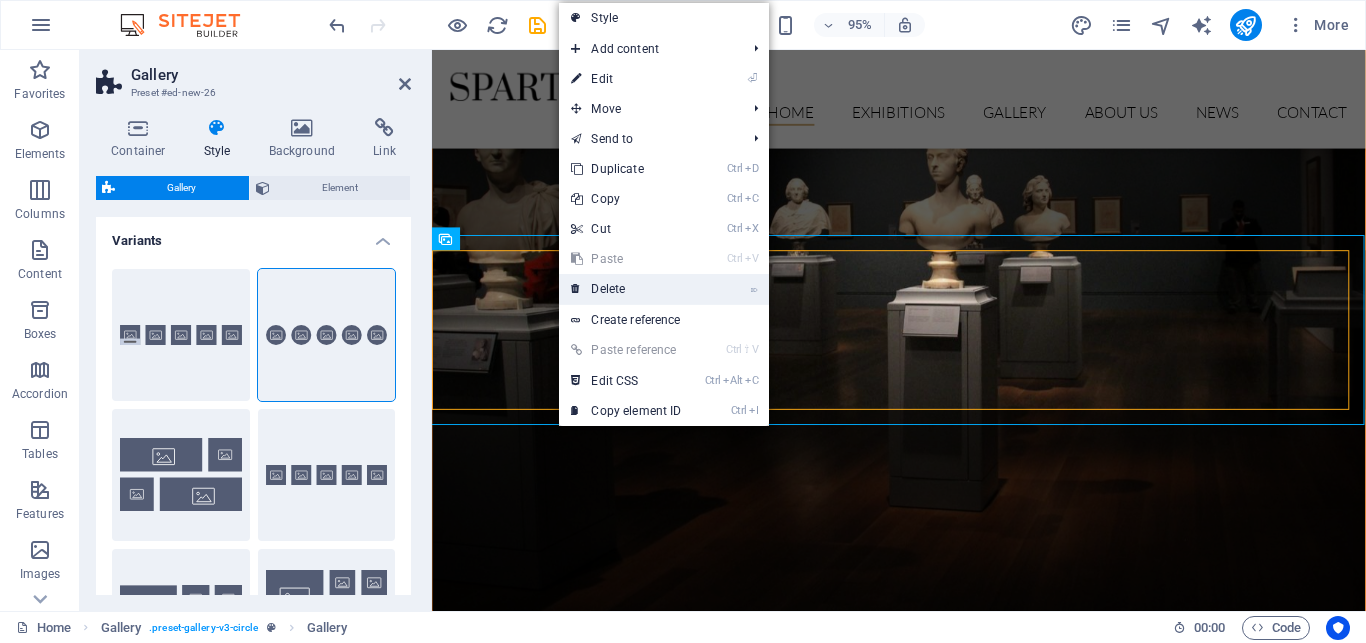 click on "⌦  Delete" at bounding box center (626, 289) 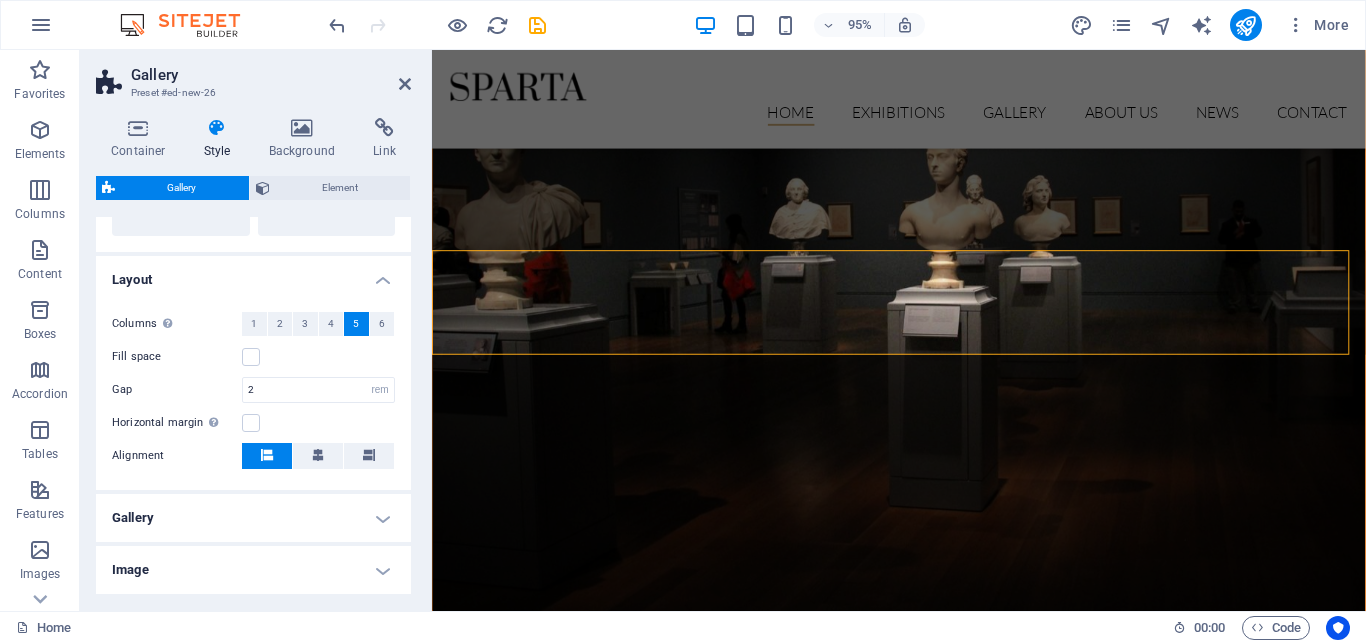 scroll, scrollTop: 450, scrollLeft: 0, axis: vertical 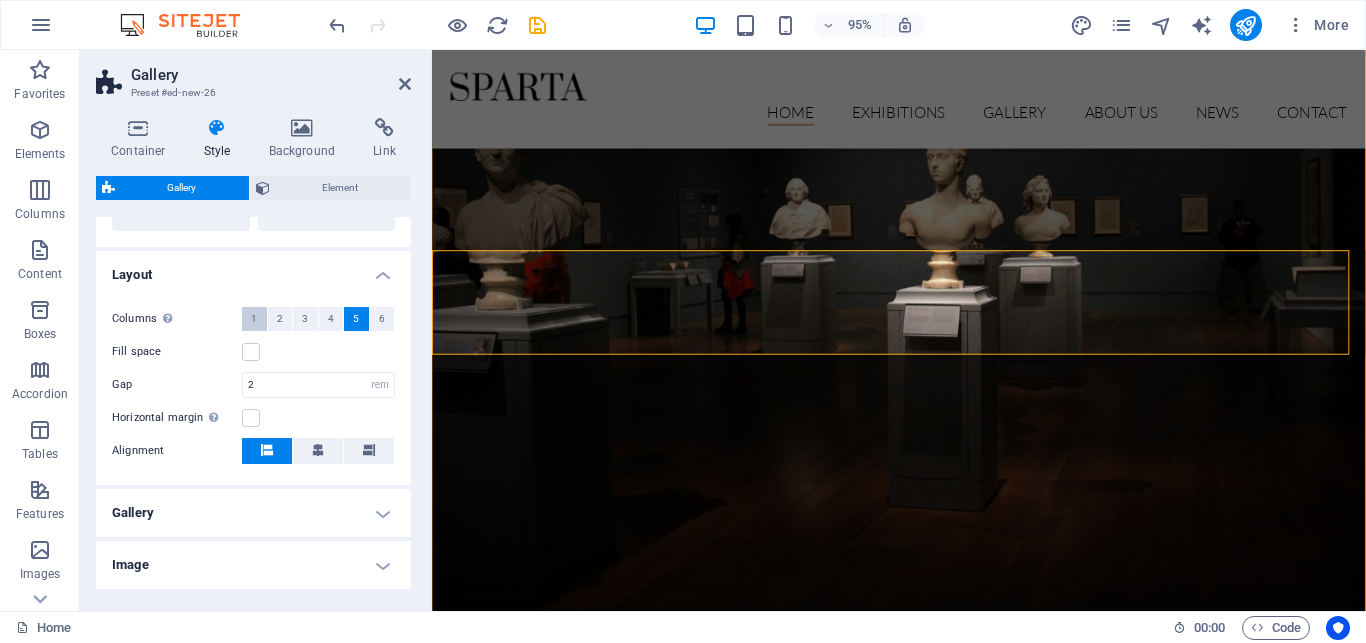 click on "1" at bounding box center (254, 319) 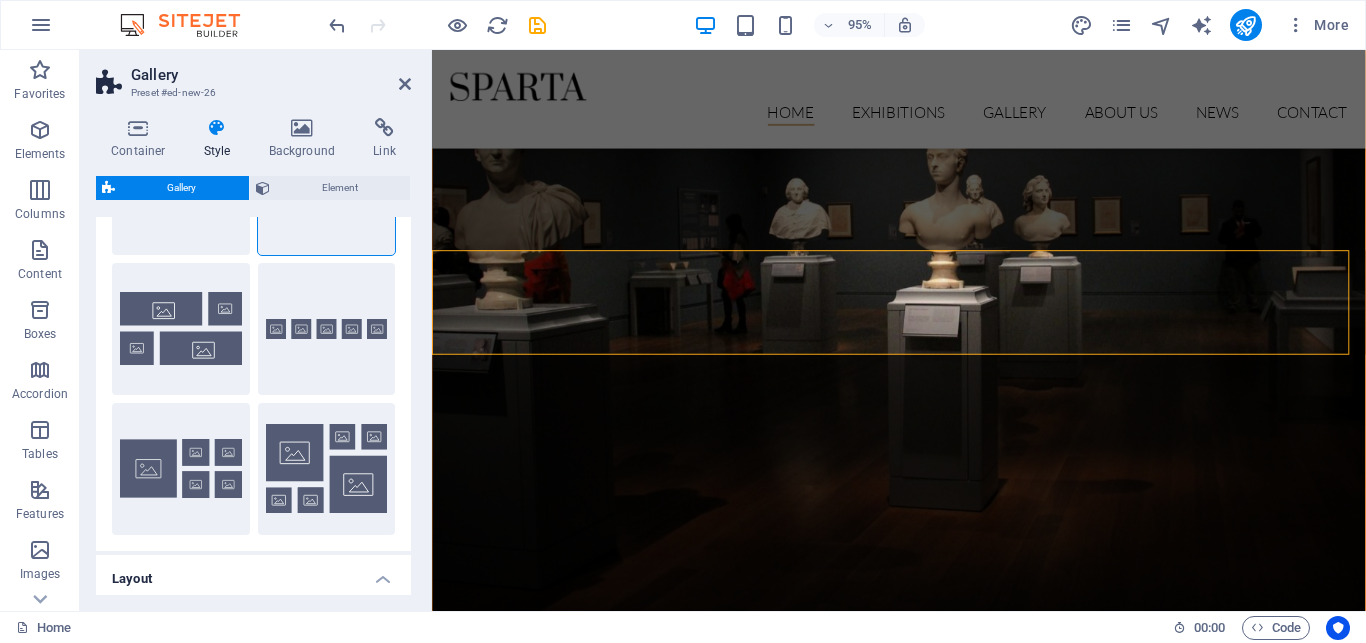 scroll, scrollTop: 2, scrollLeft: 0, axis: vertical 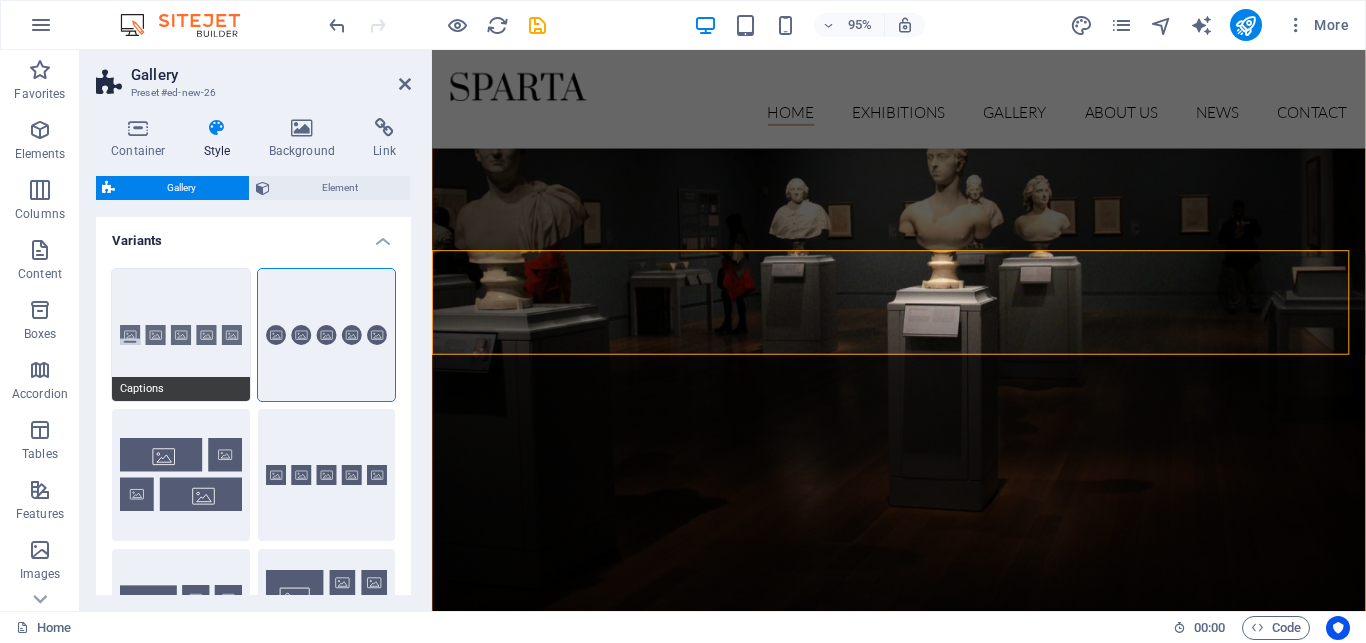 click on "Captions" at bounding box center [181, 335] 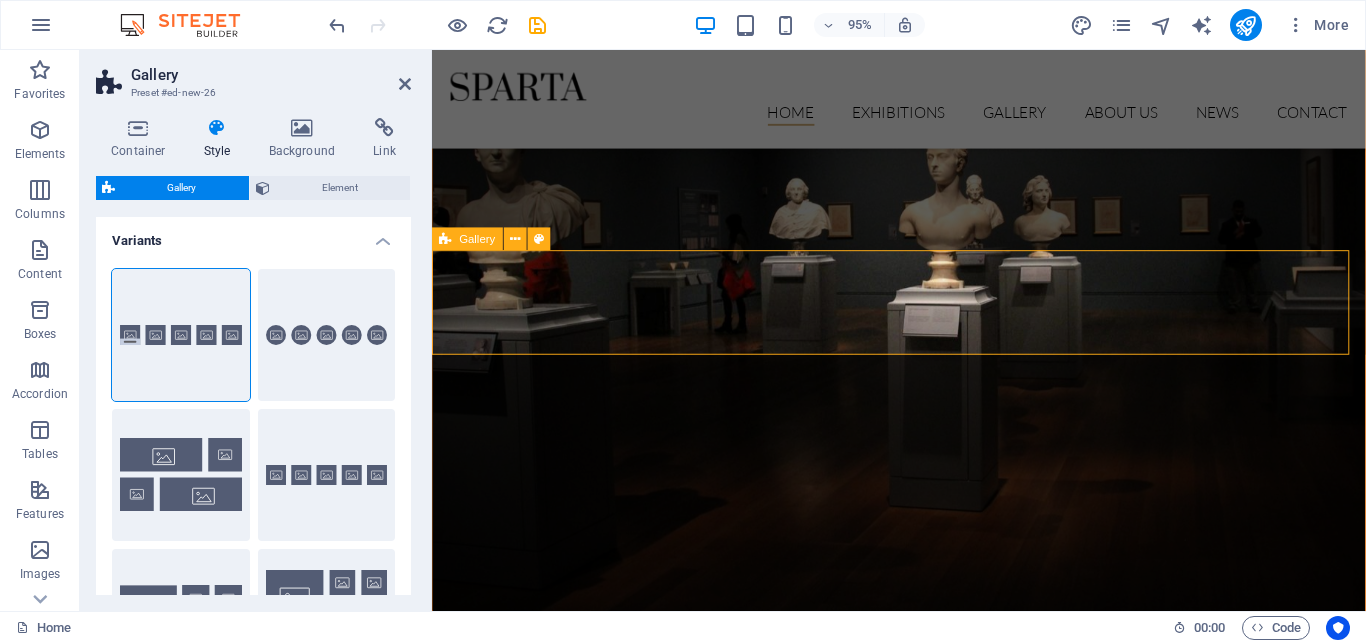 click on "Add elements" at bounding box center (864, 1667) 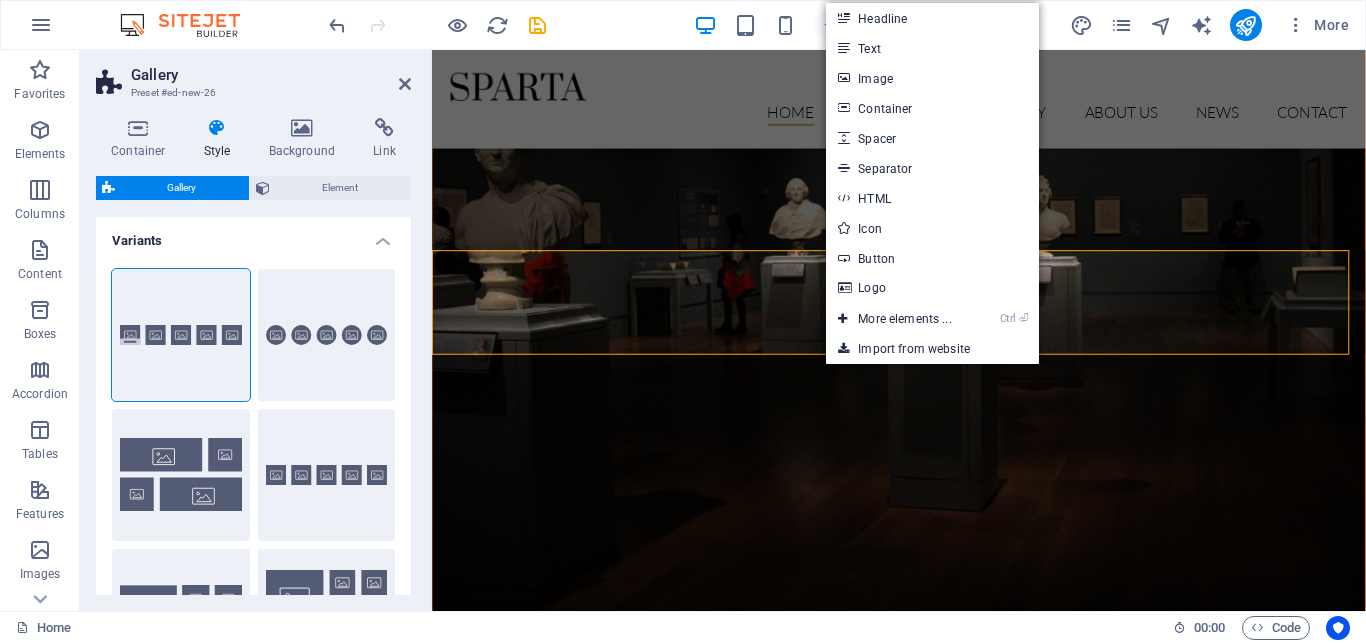 click at bounding box center [923, 925] 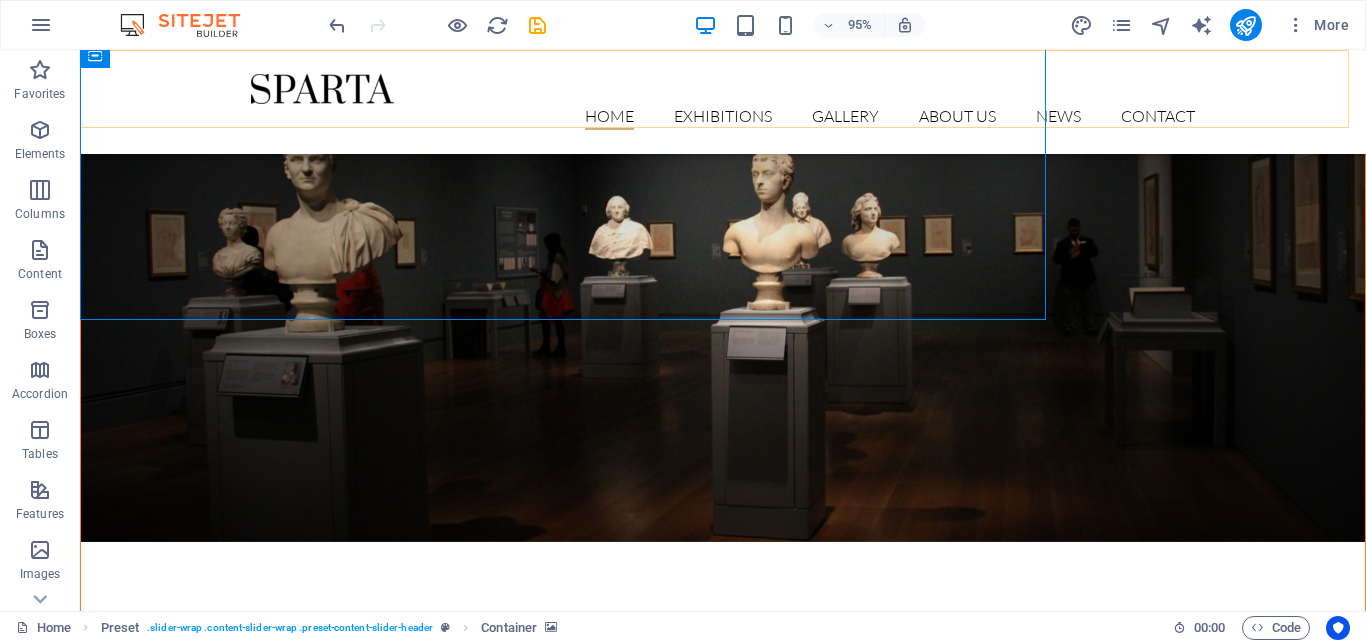 scroll, scrollTop: 1111, scrollLeft: 0, axis: vertical 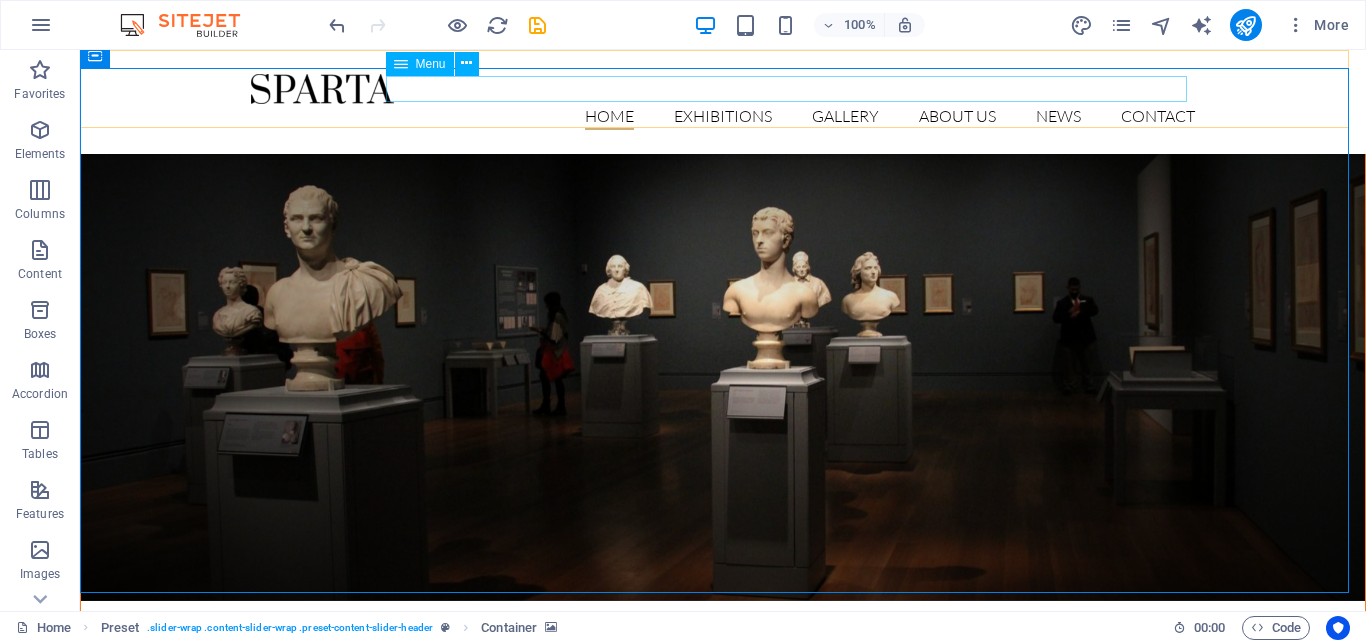 click on "Home Exhibitions Detail view Gallery About us News Contact" at bounding box center (723, 117) 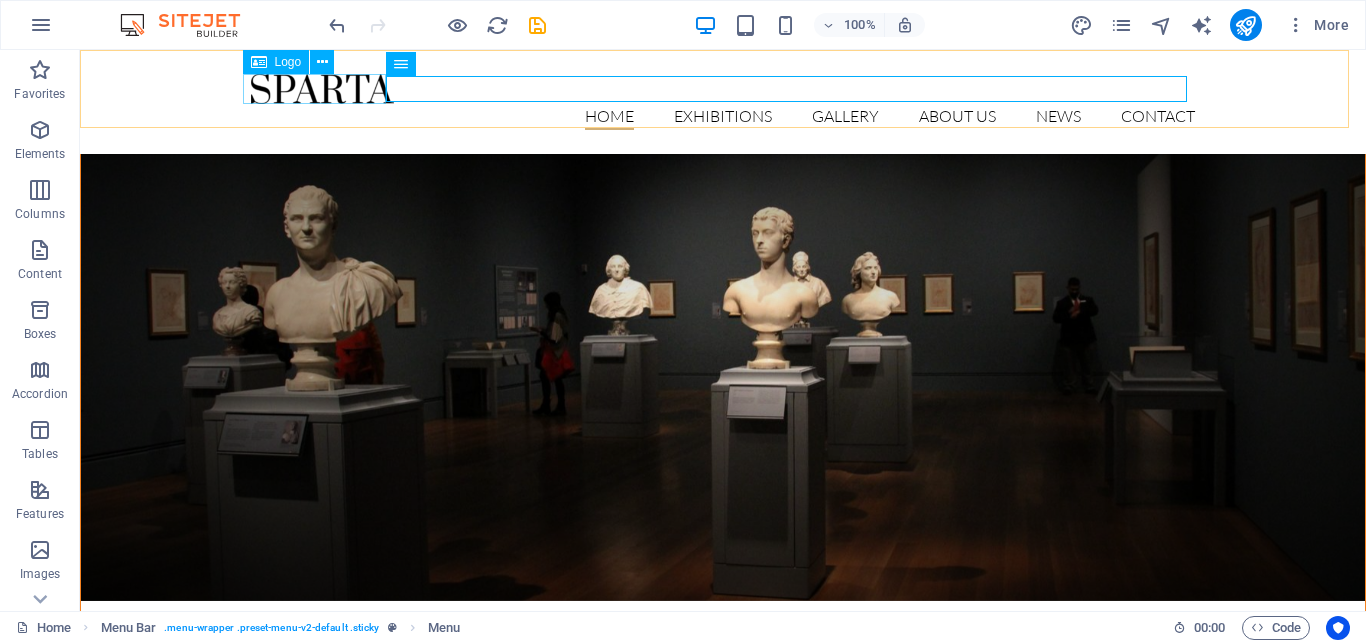 click at bounding box center [723, 89] 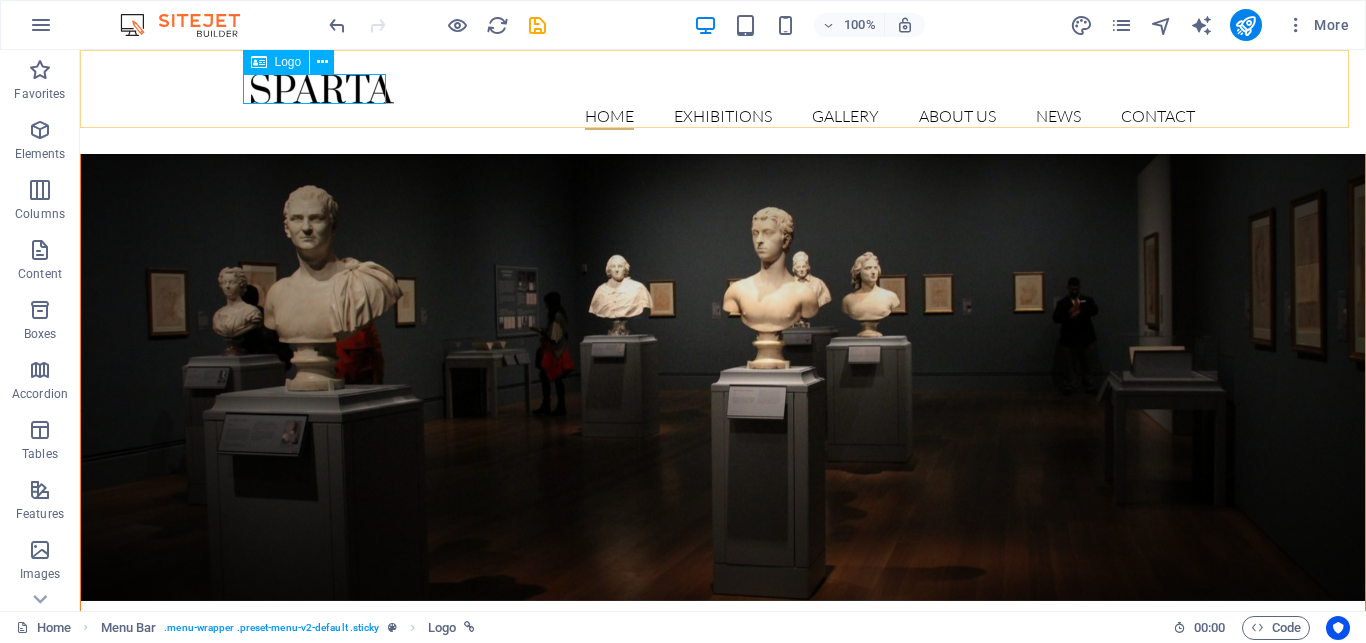 scroll, scrollTop: 1107, scrollLeft: 0, axis: vertical 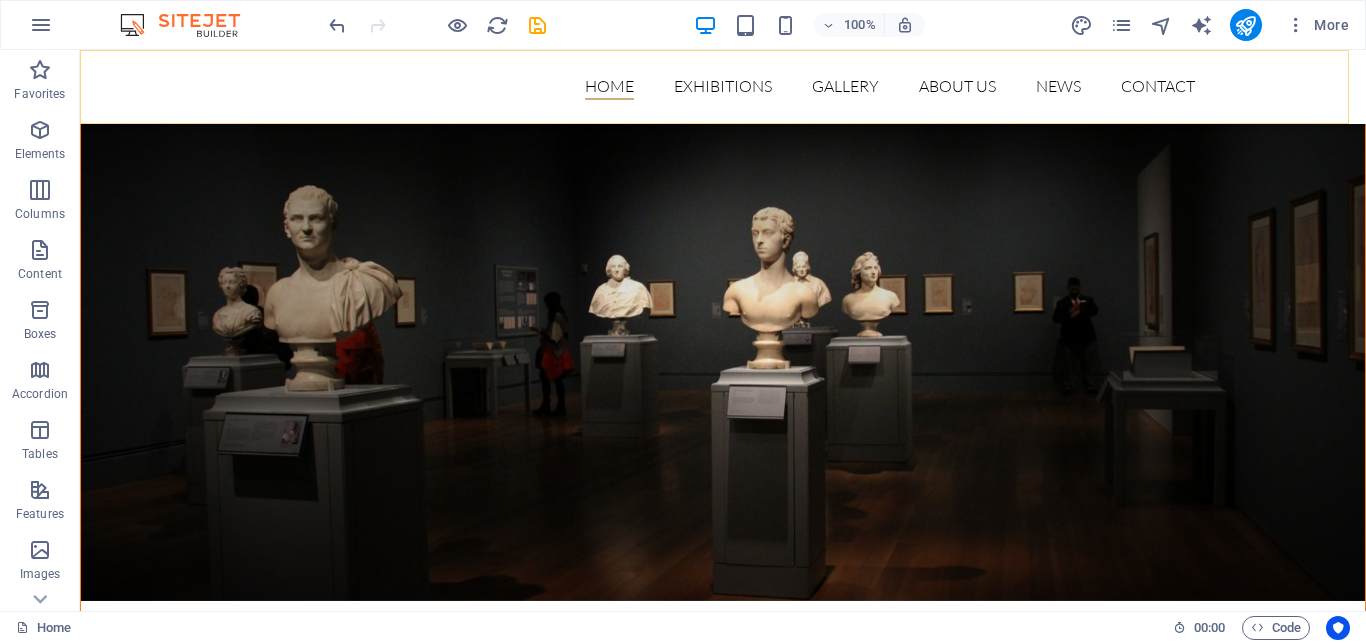 click on "Home Exhibitions Detail view Gallery About us News Contact" at bounding box center (723, 87) 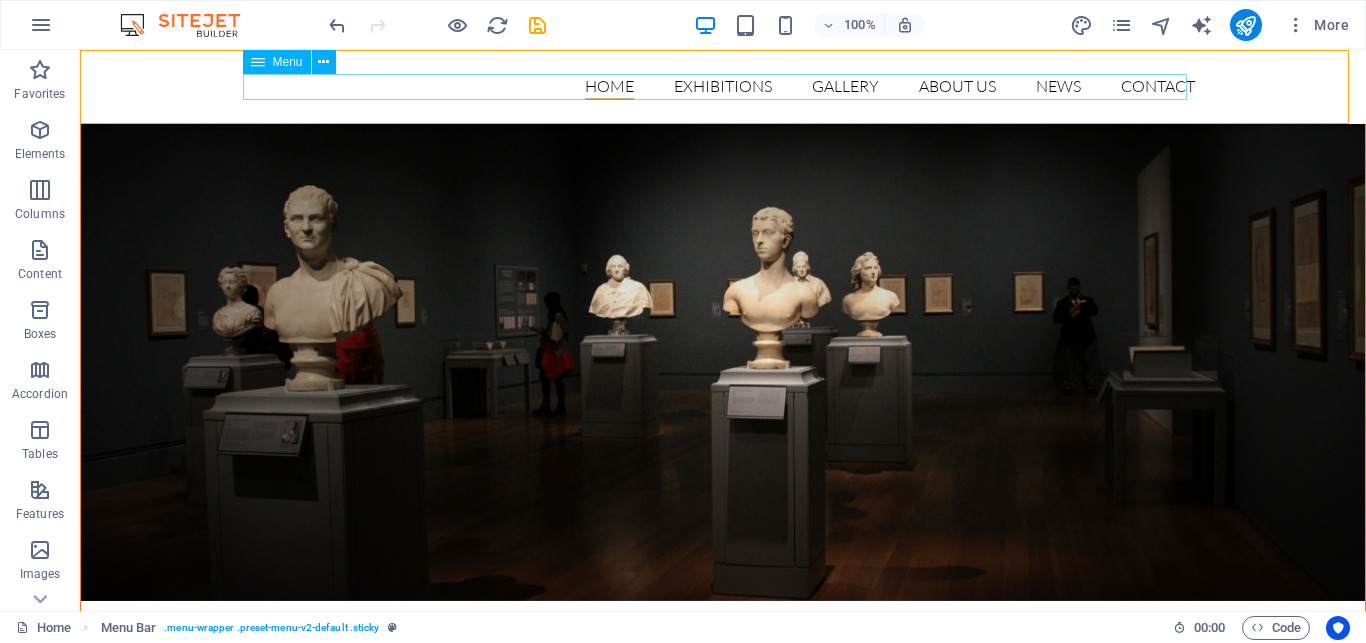 click on "Home Exhibitions Detail view Gallery About us News Contact" at bounding box center [723, 87] 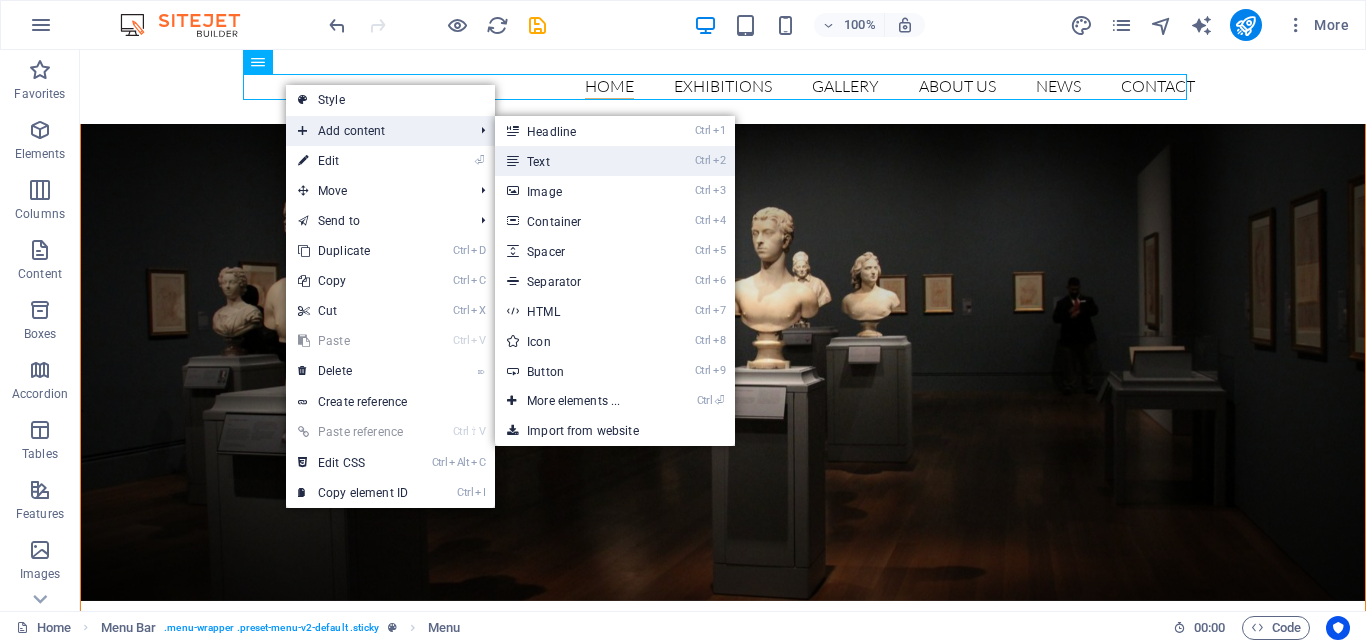 click on "Ctrl 2  Text" at bounding box center [577, 161] 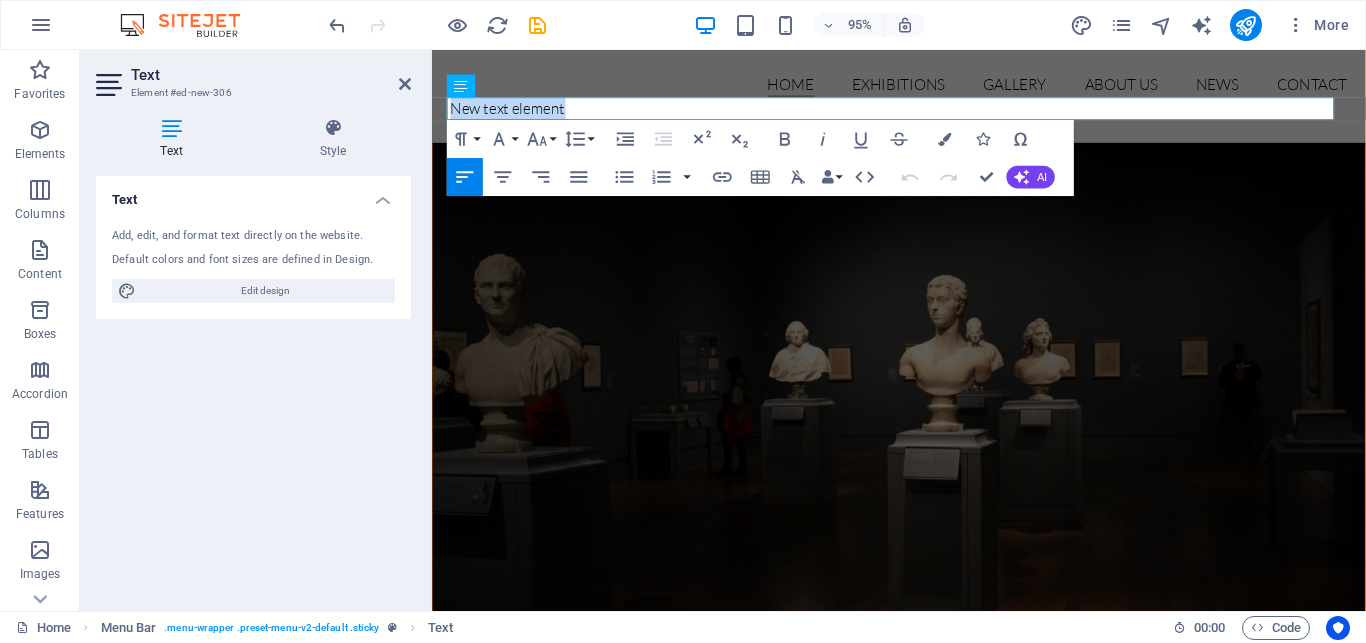 type 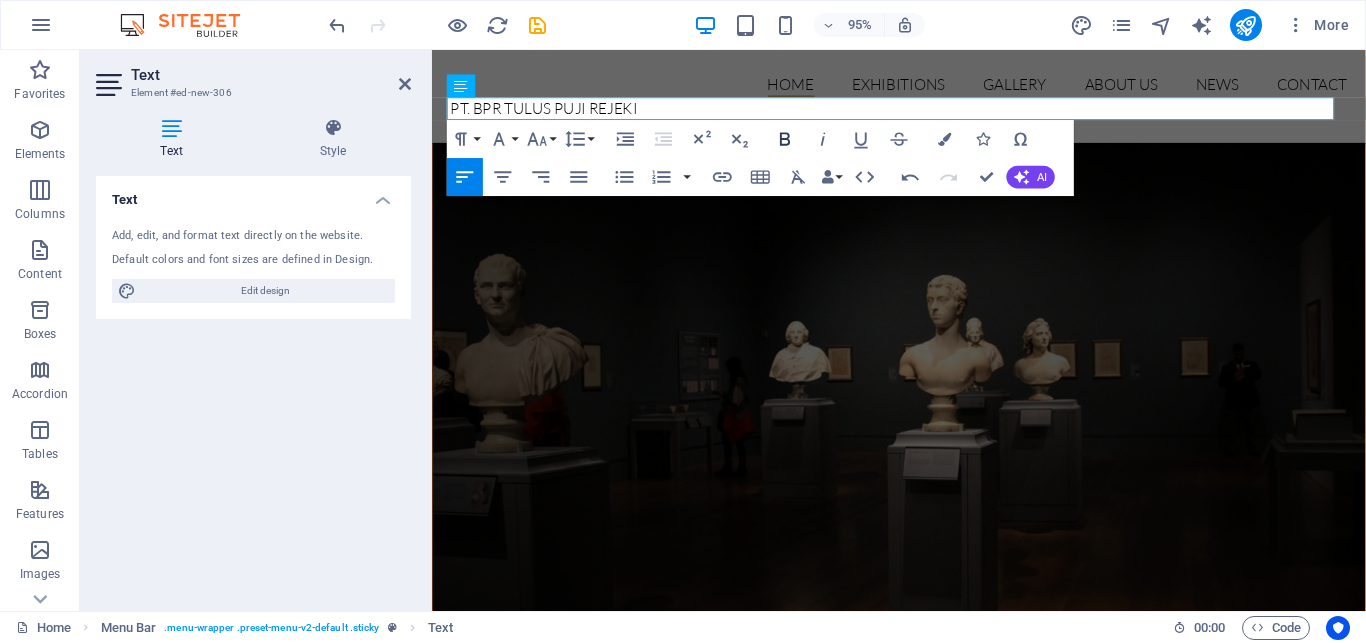 click 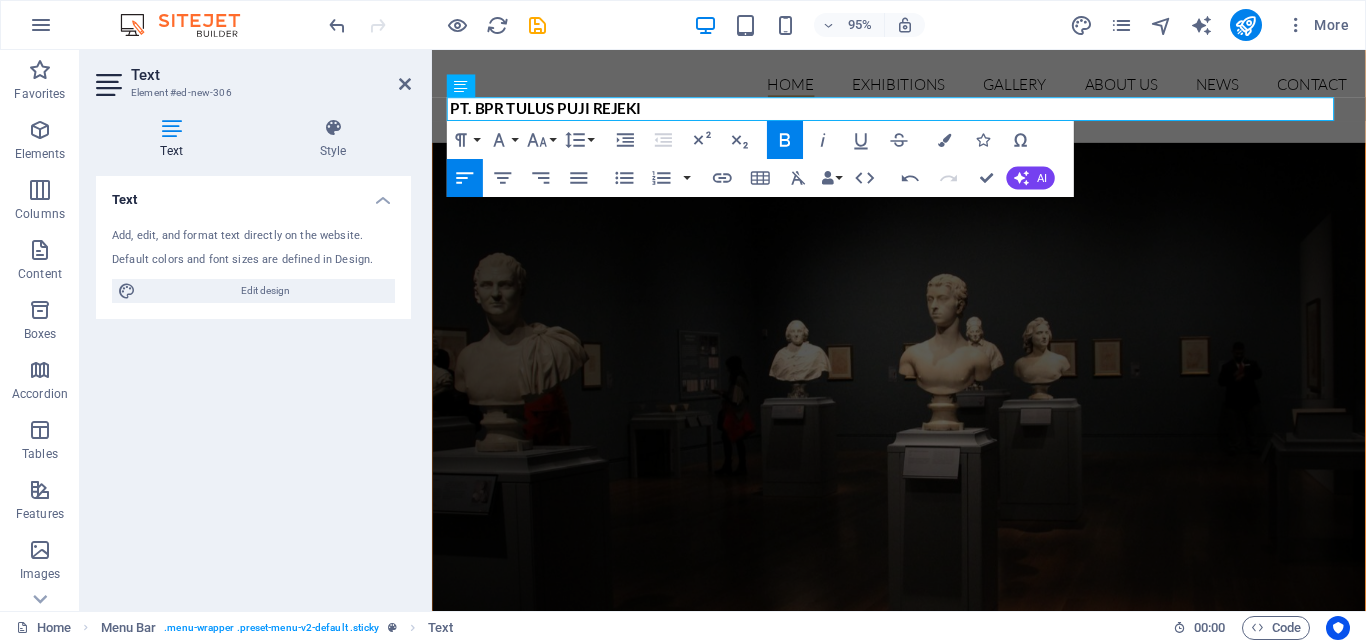 scroll, scrollTop: 1040, scrollLeft: 0, axis: vertical 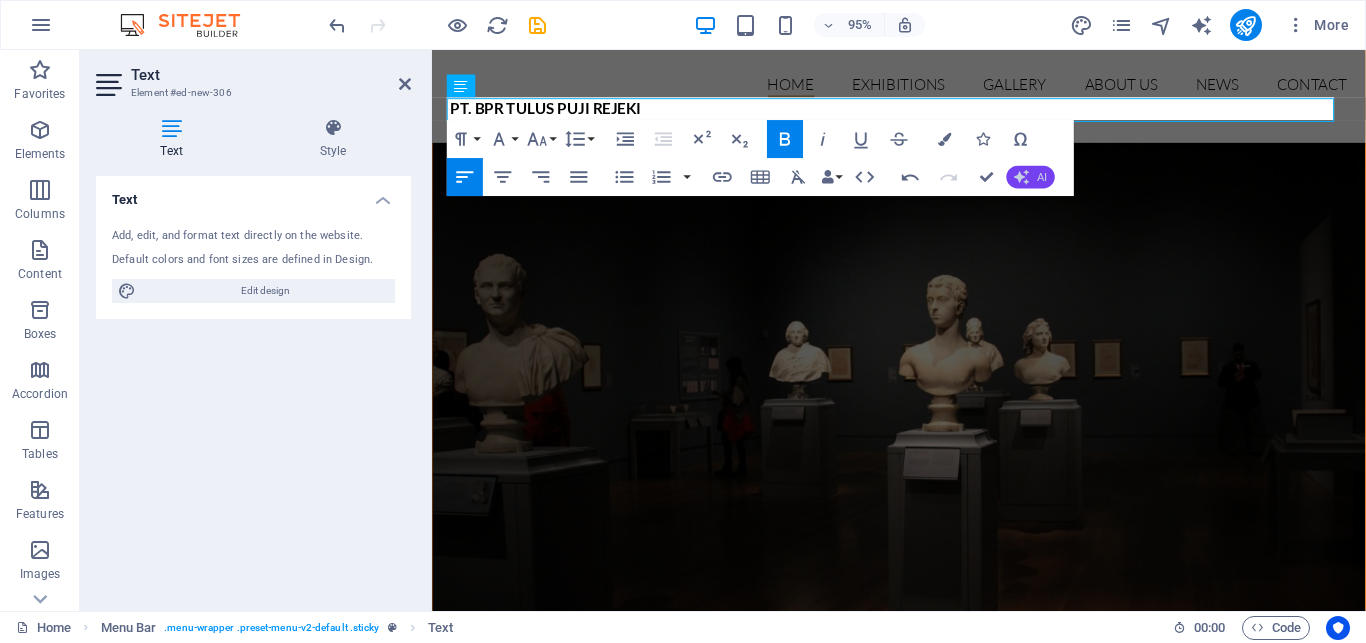 click on "AI" at bounding box center [1031, 177] 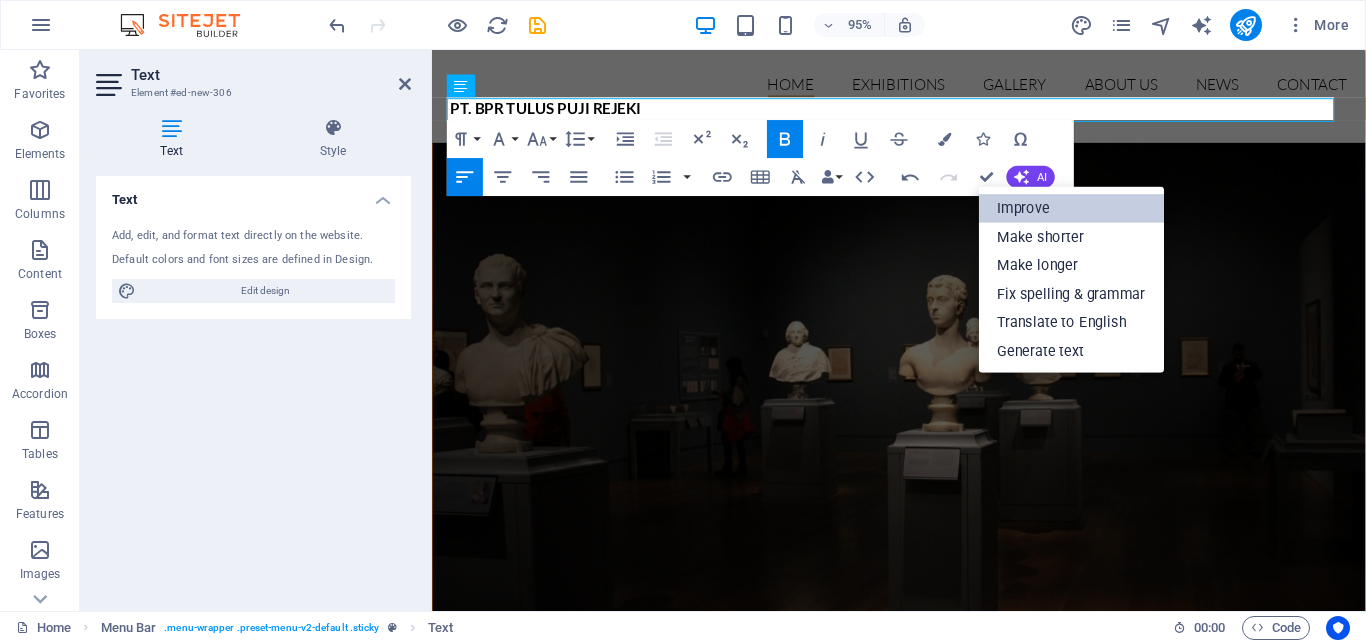 click on "Improve" at bounding box center (1071, 208) 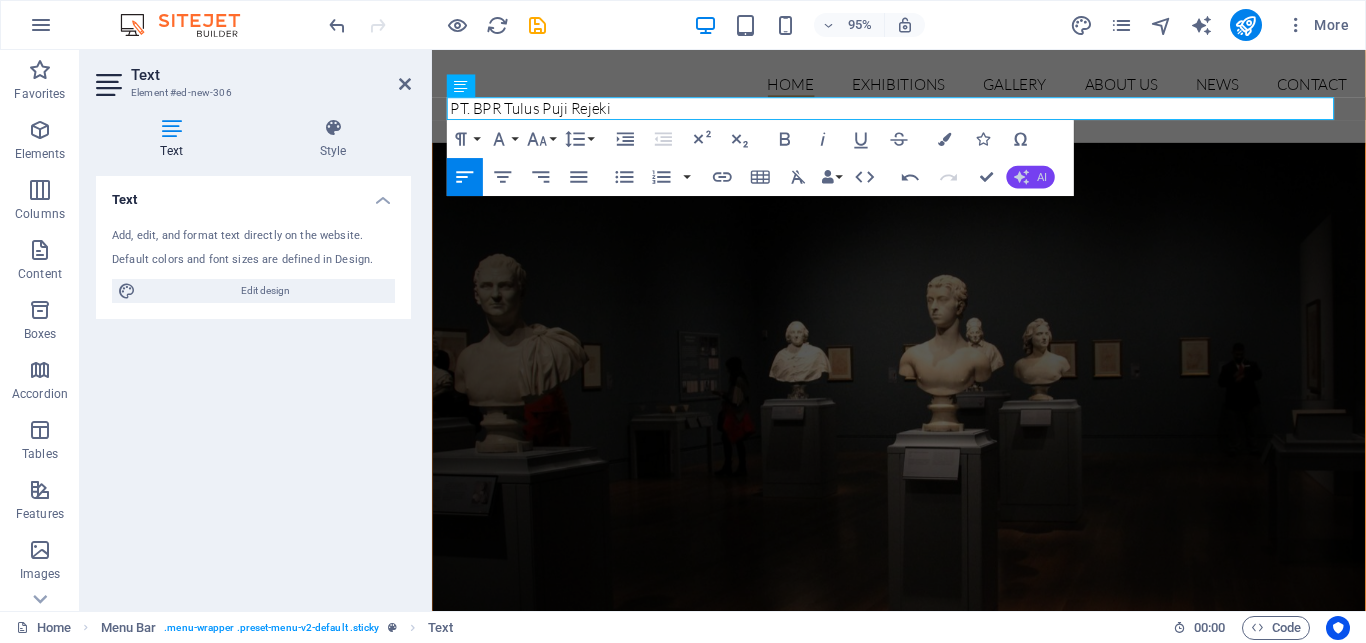 click on "AI" at bounding box center [1031, 177] 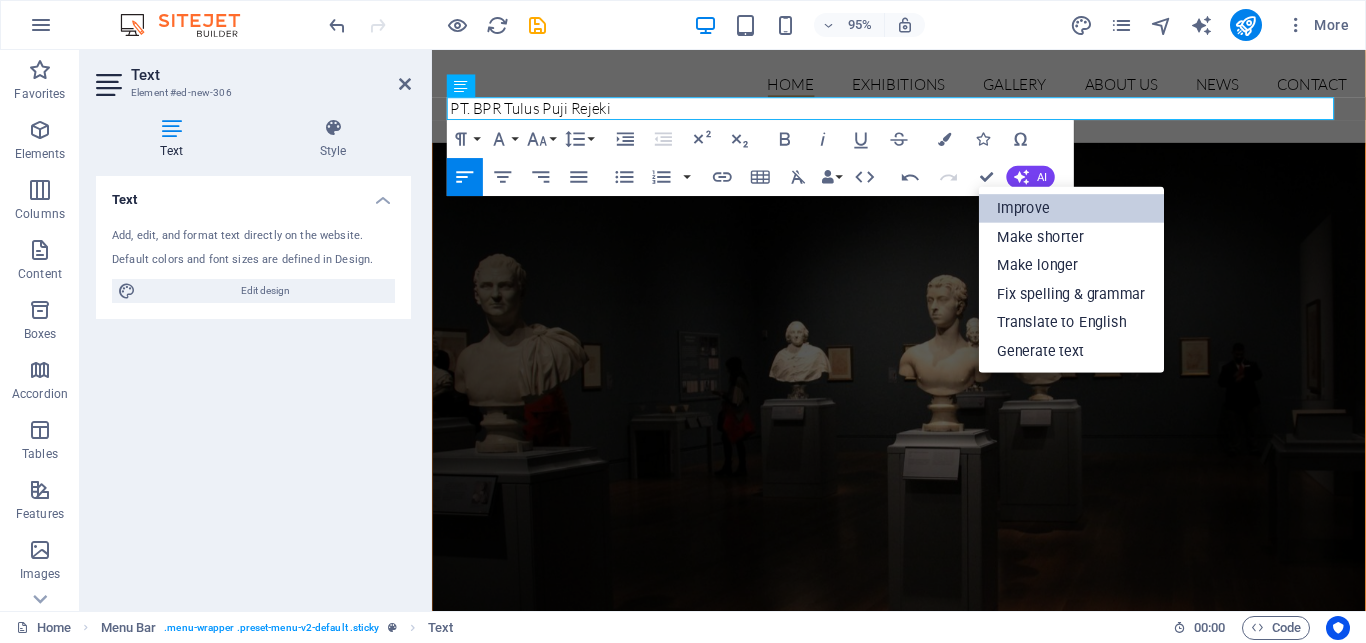 click on "Improve" at bounding box center (1071, 208) 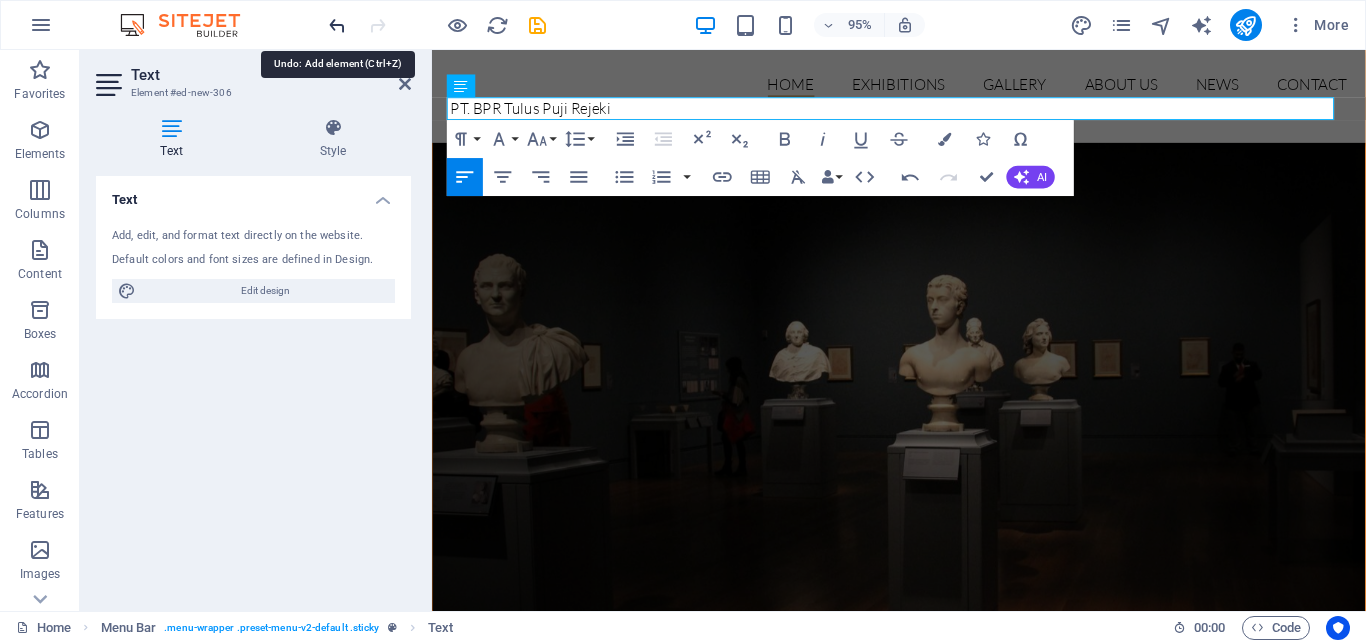 click at bounding box center (337, 25) 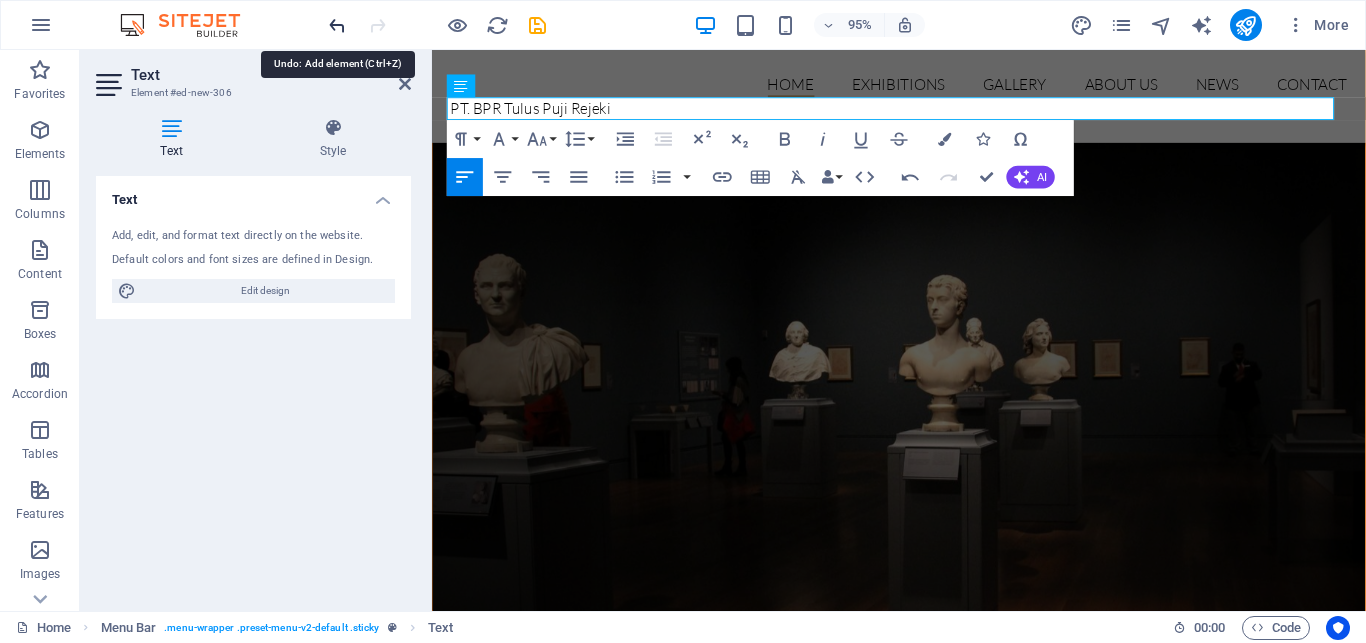 click at bounding box center (337, 25) 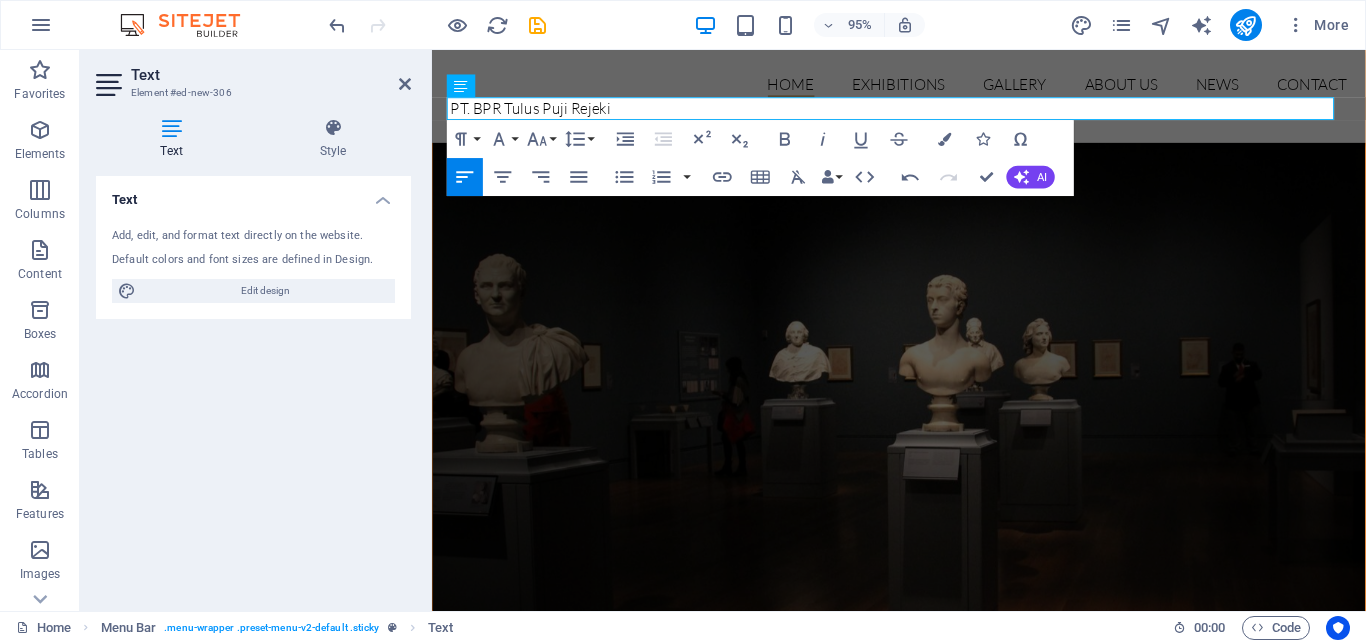 type 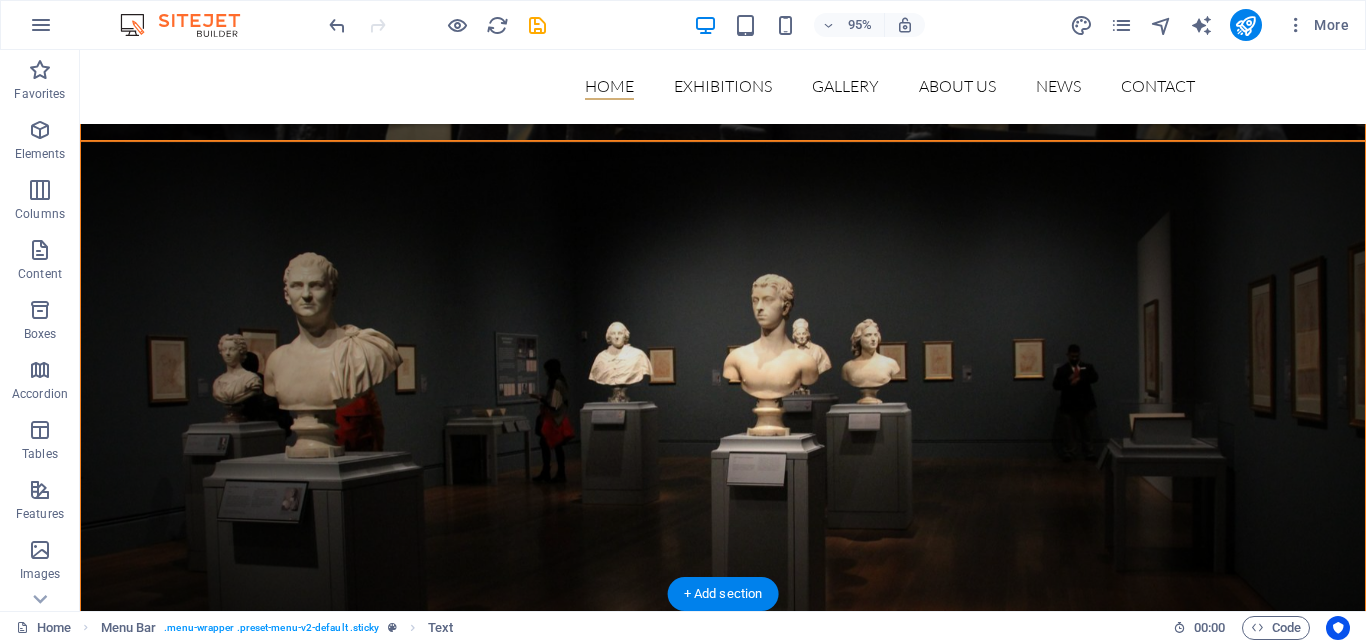 scroll, scrollTop: 1107, scrollLeft: 0, axis: vertical 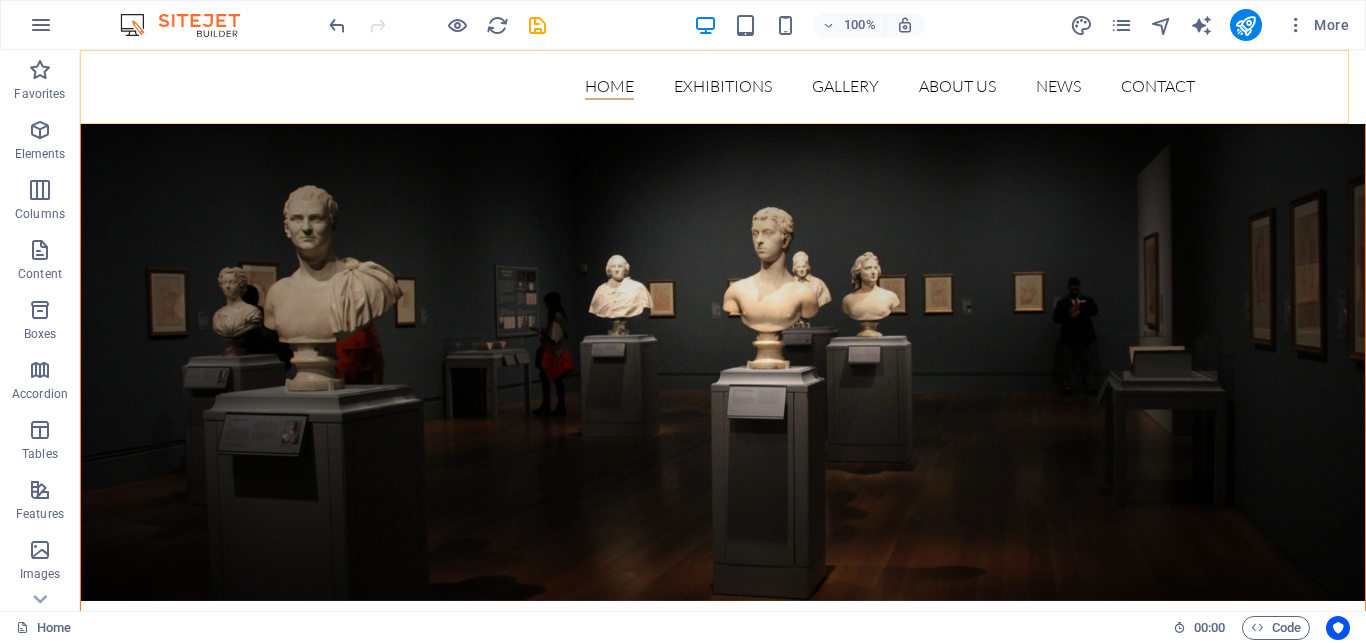 click on "Home Exhibitions Detail view Gallery About us News Contact" at bounding box center (723, 87) 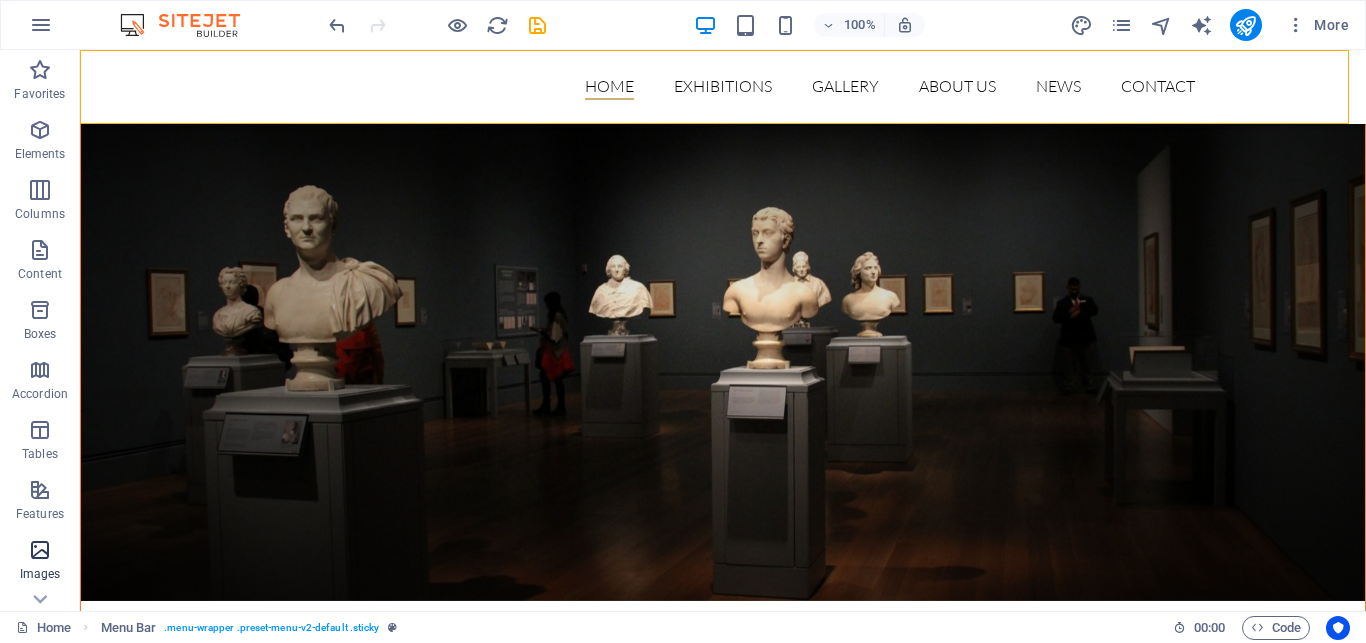 click at bounding box center [40, 550] 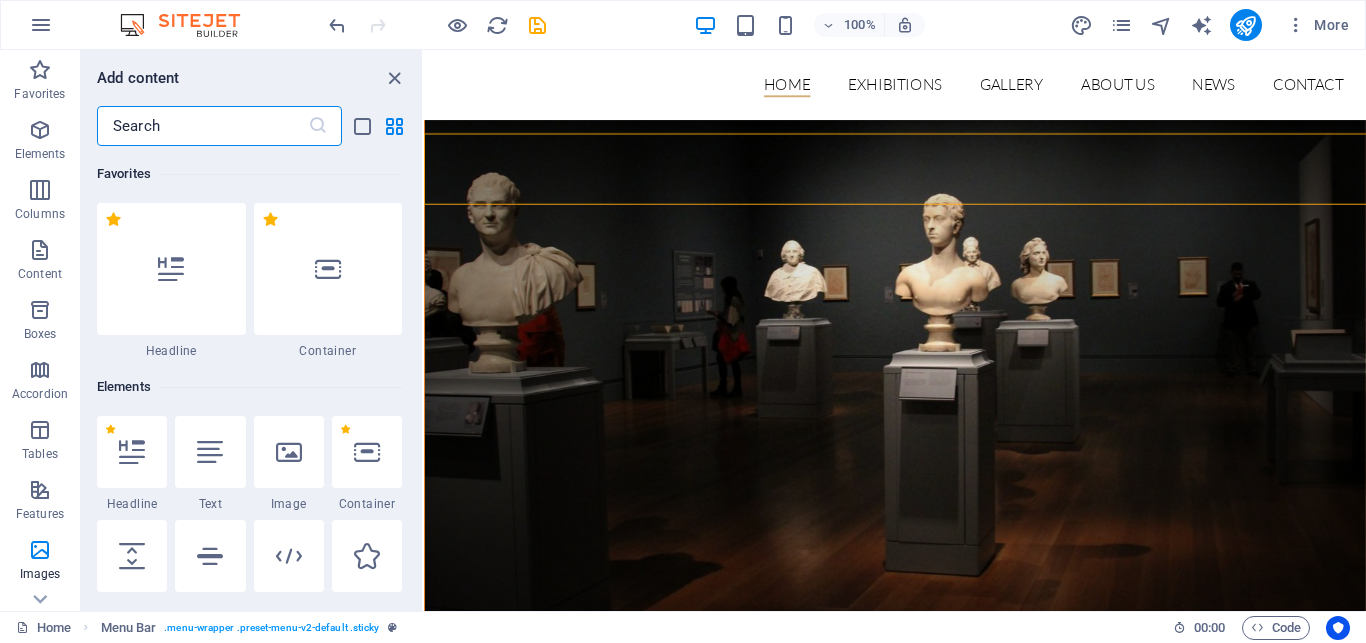 scroll, scrollTop: 1019, scrollLeft: 0, axis: vertical 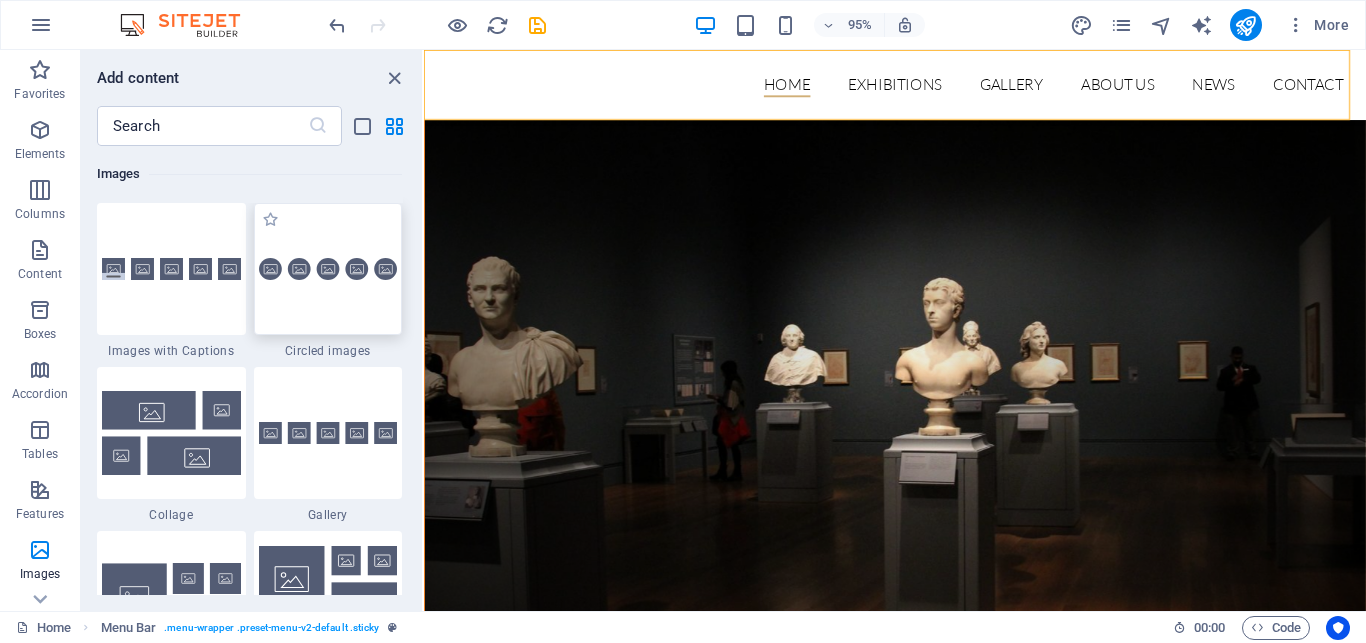 click at bounding box center (328, 269) 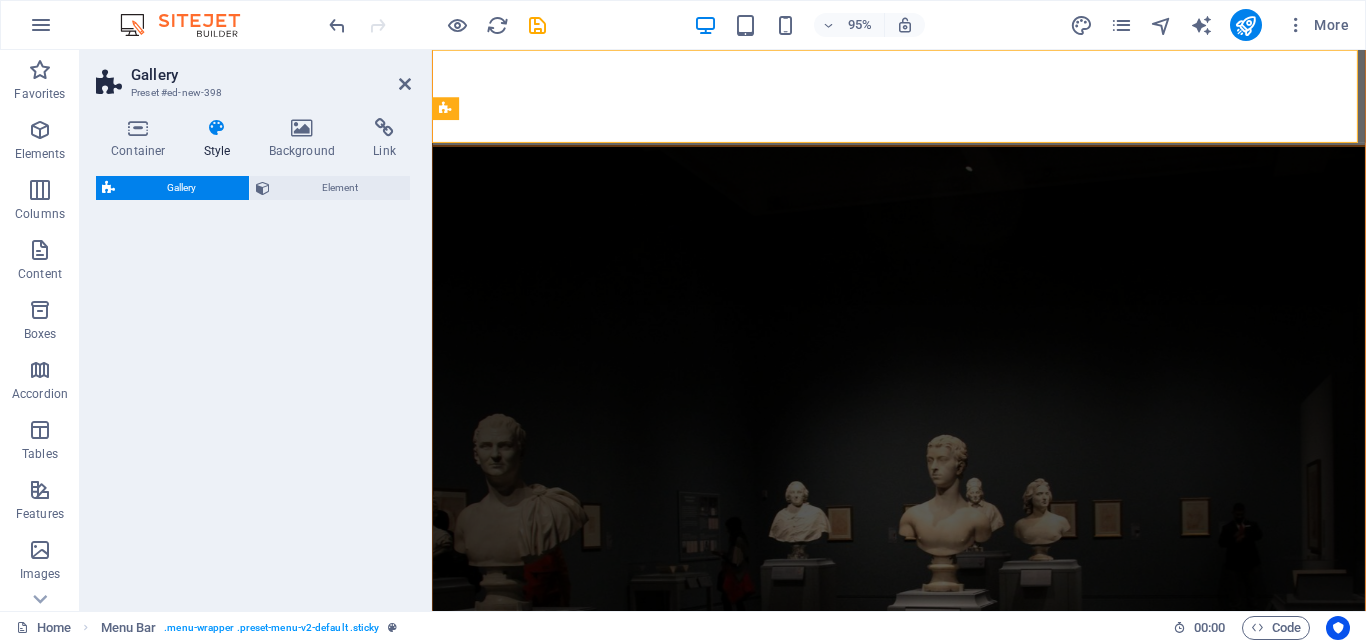 scroll, scrollTop: 0, scrollLeft: 0, axis: both 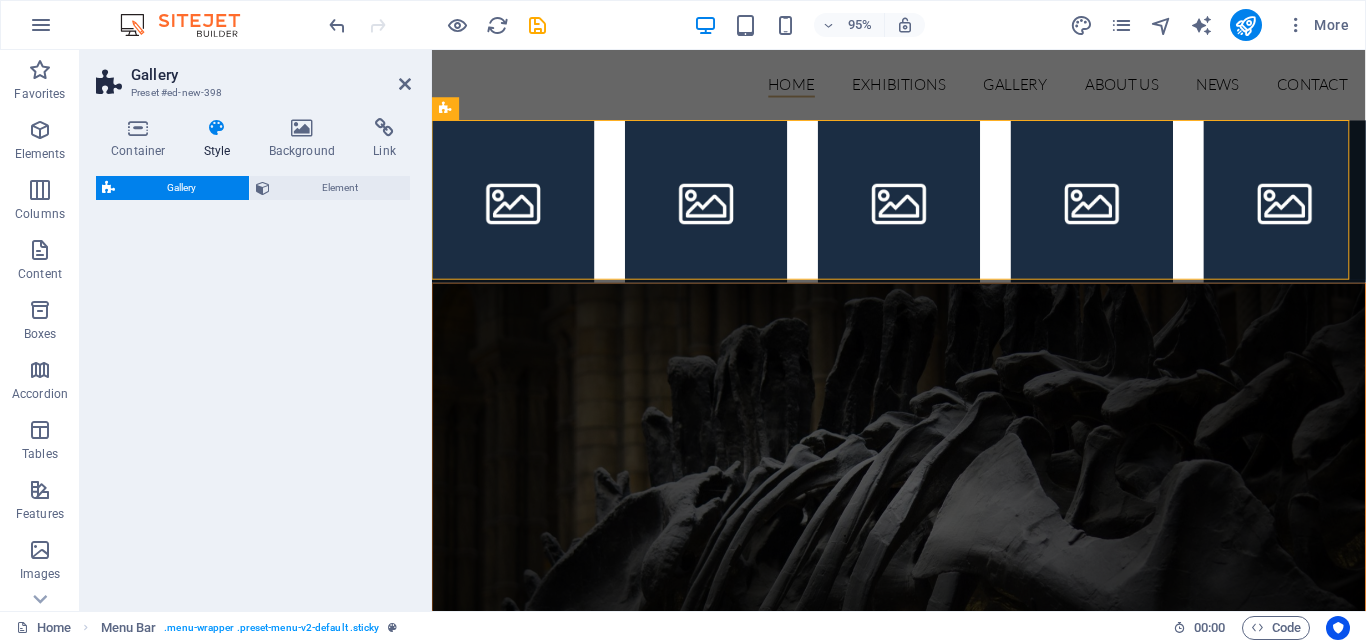 select on "rem" 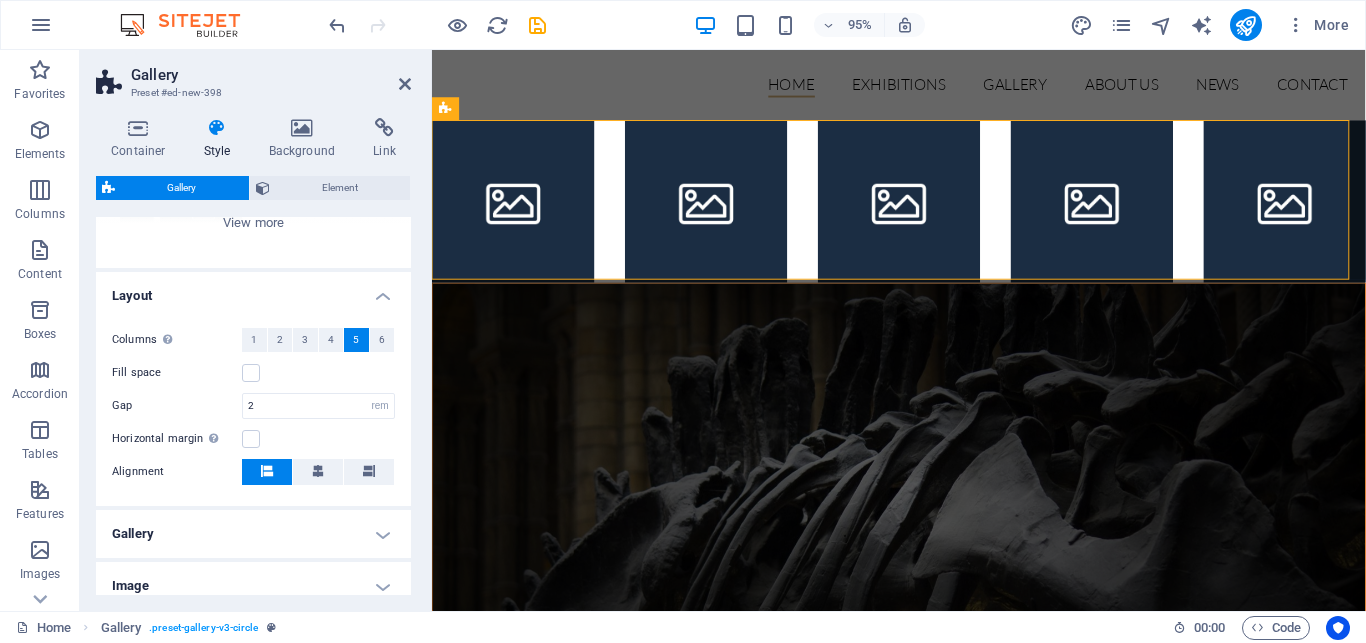 scroll, scrollTop: 291, scrollLeft: 0, axis: vertical 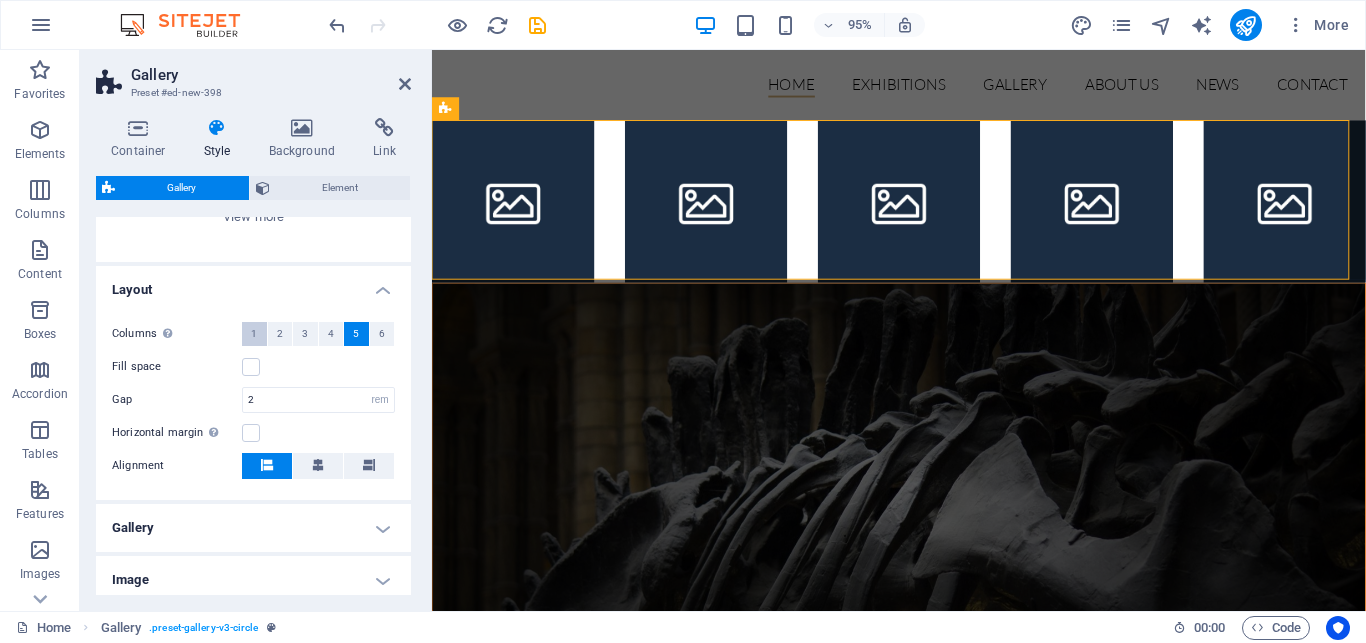 click on "1" at bounding box center [254, 334] 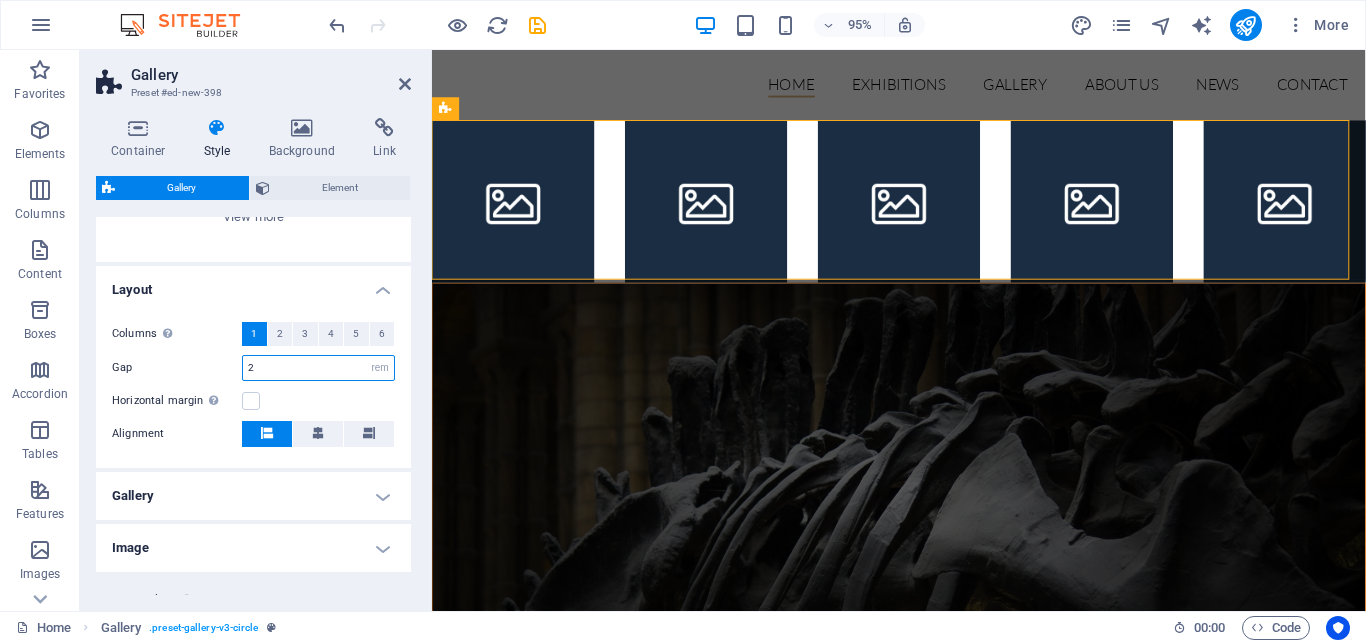 click on "2" at bounding box center [318, 368] 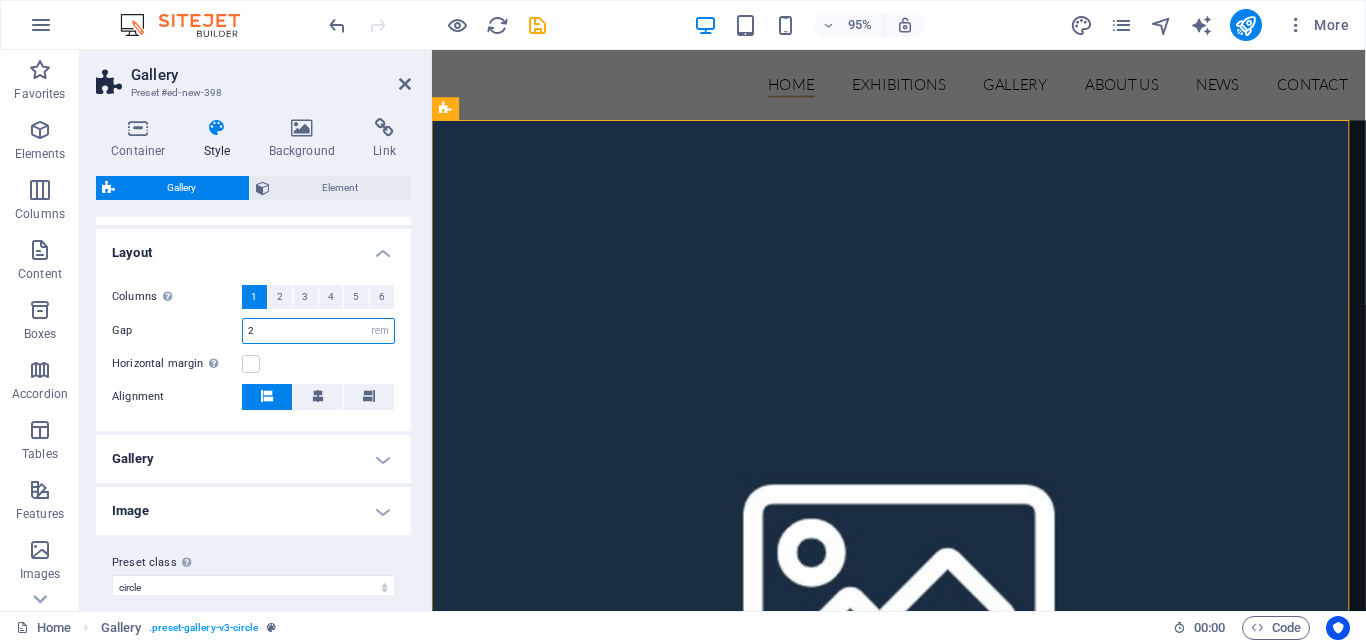 scroll, scrollTop: 347, scrollLeft: 0, axis: vertical 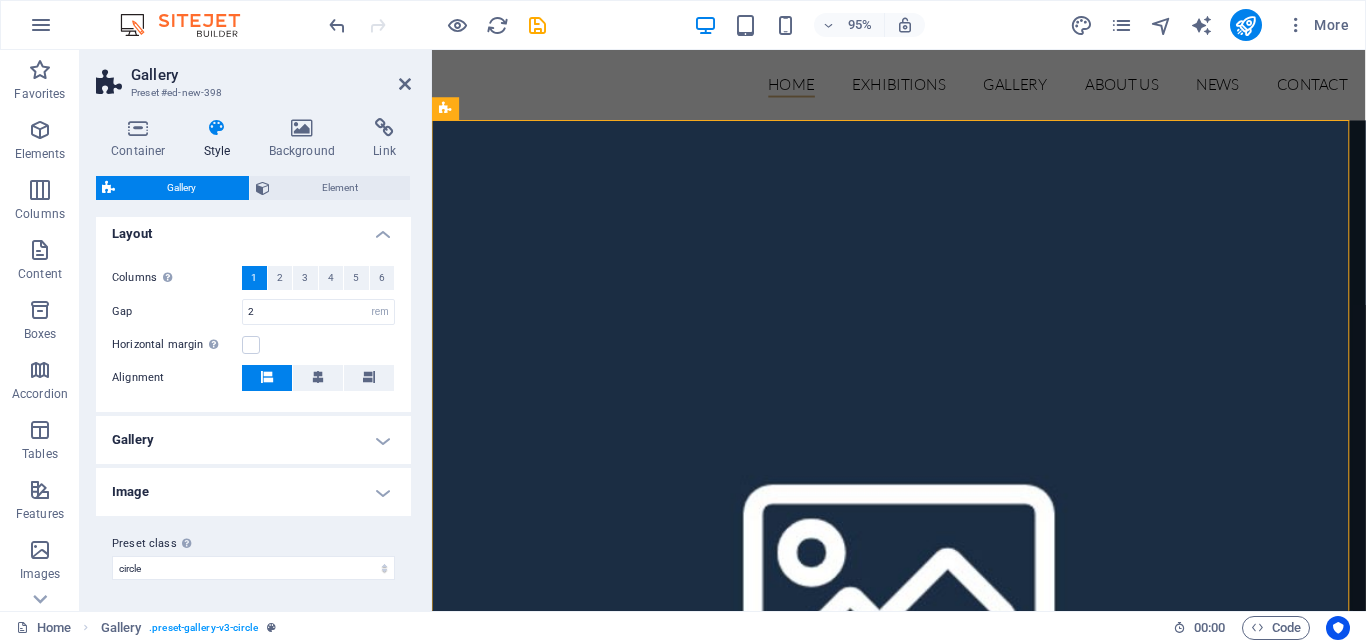 click on "Image" at bounding box center (253, 492) 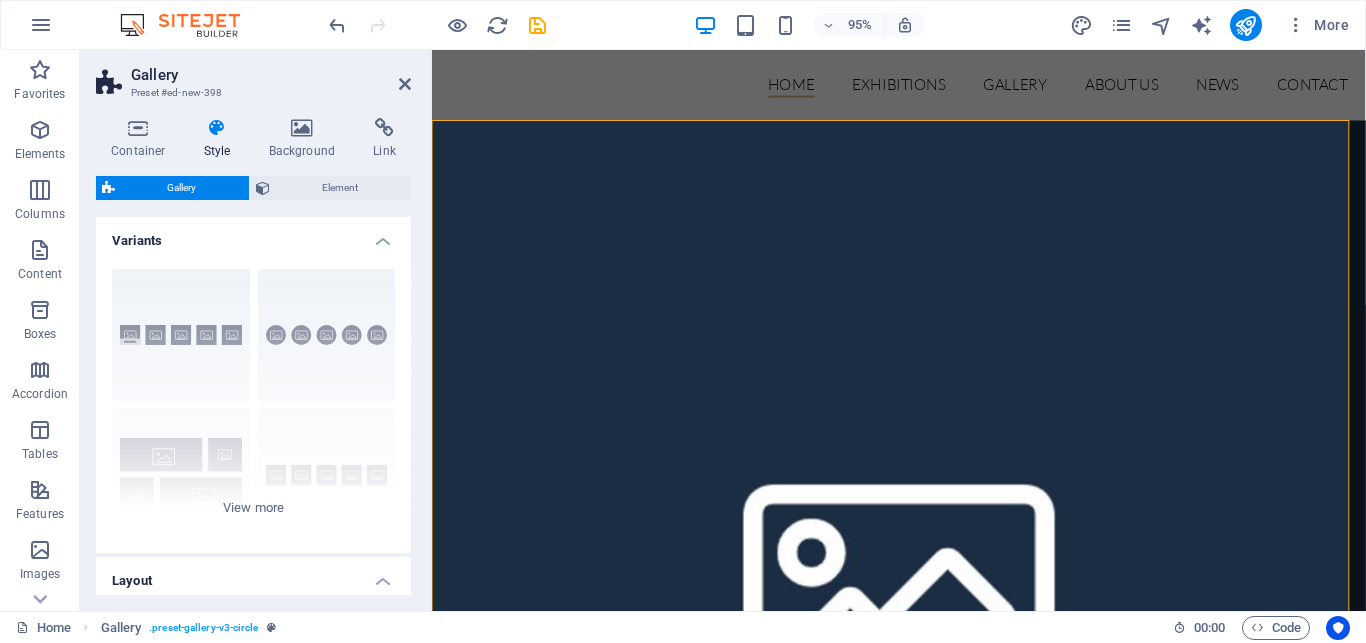 scroll, scrollTop: 467, scrollLeft: 0, axis: vertical 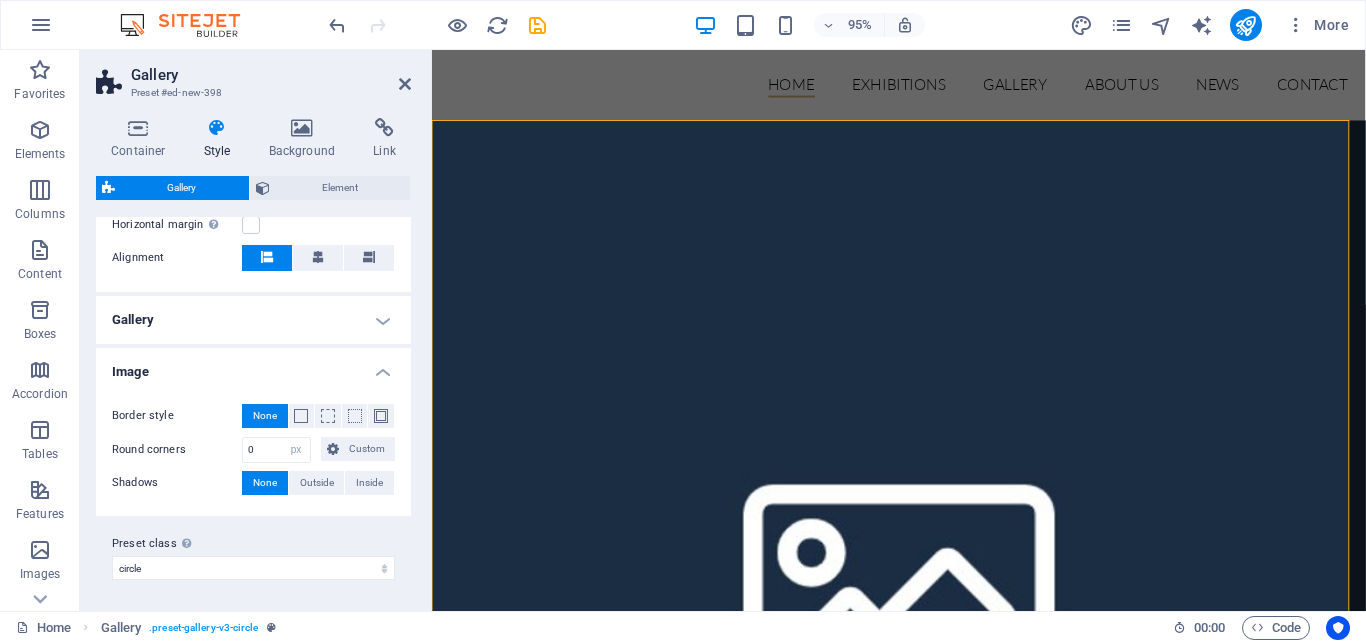 click on "Gallery" at bounding box center (253, 320) 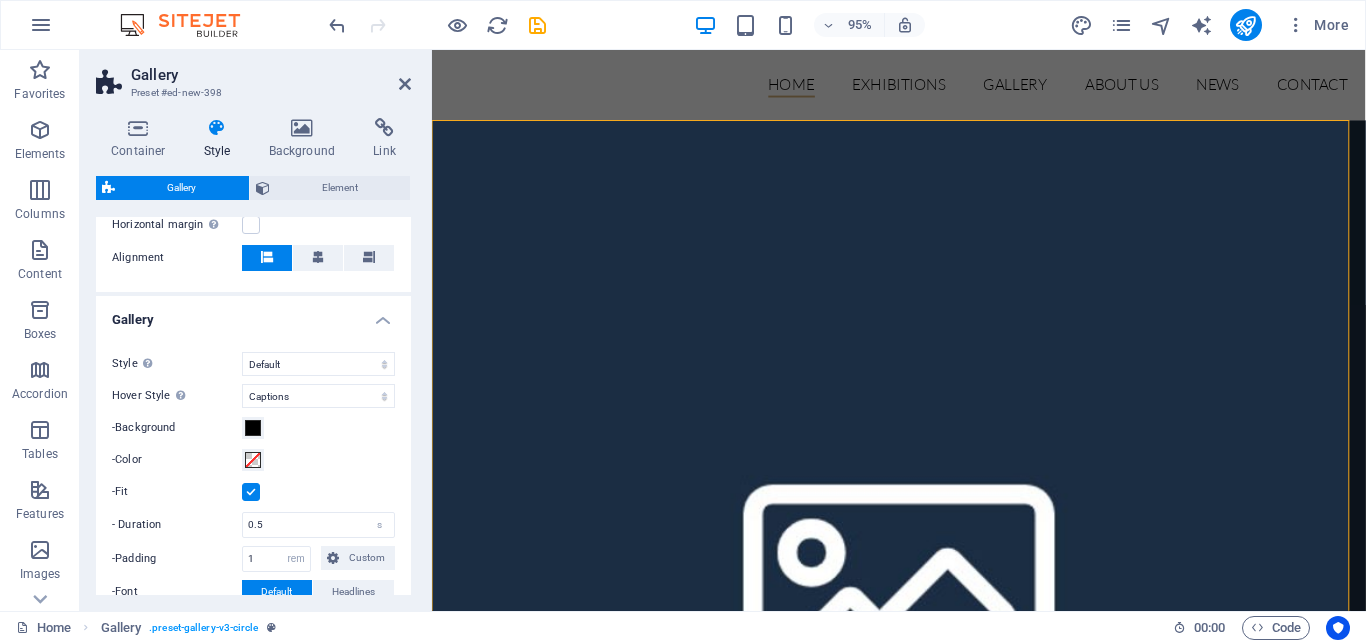 click on "Gallery" at bounding box center [253, 314] 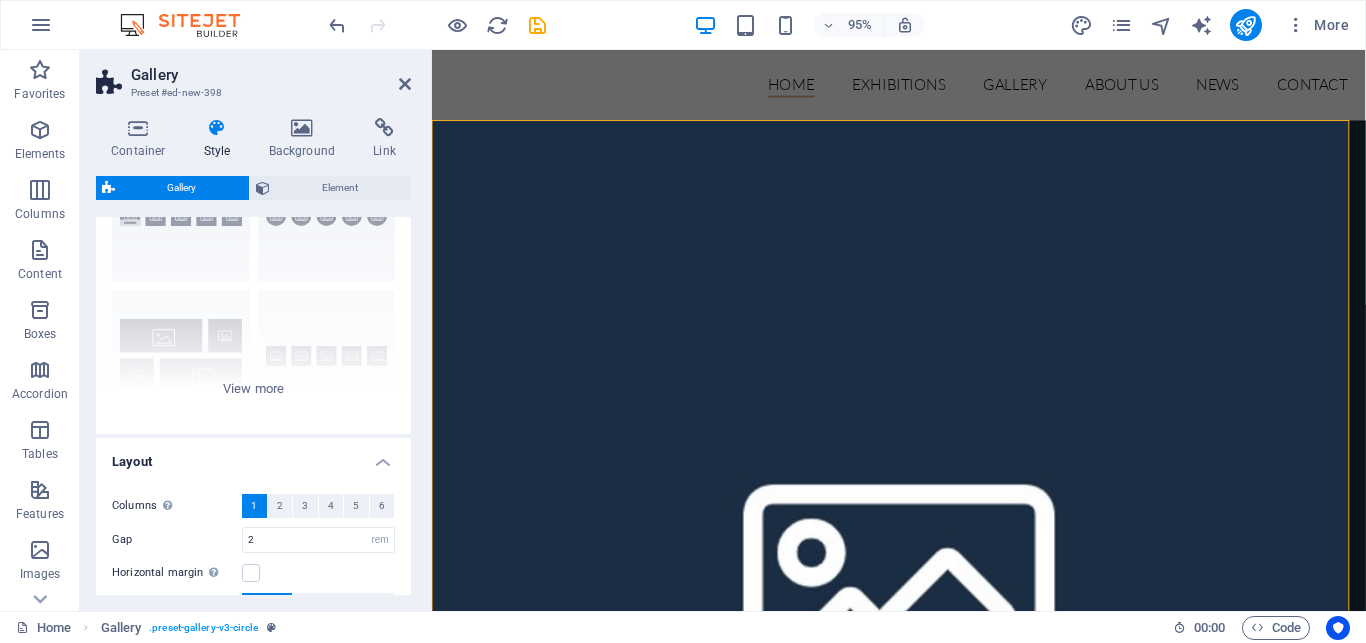 scroll, scrollTop: 0, scrollLeft: 0, axis: both 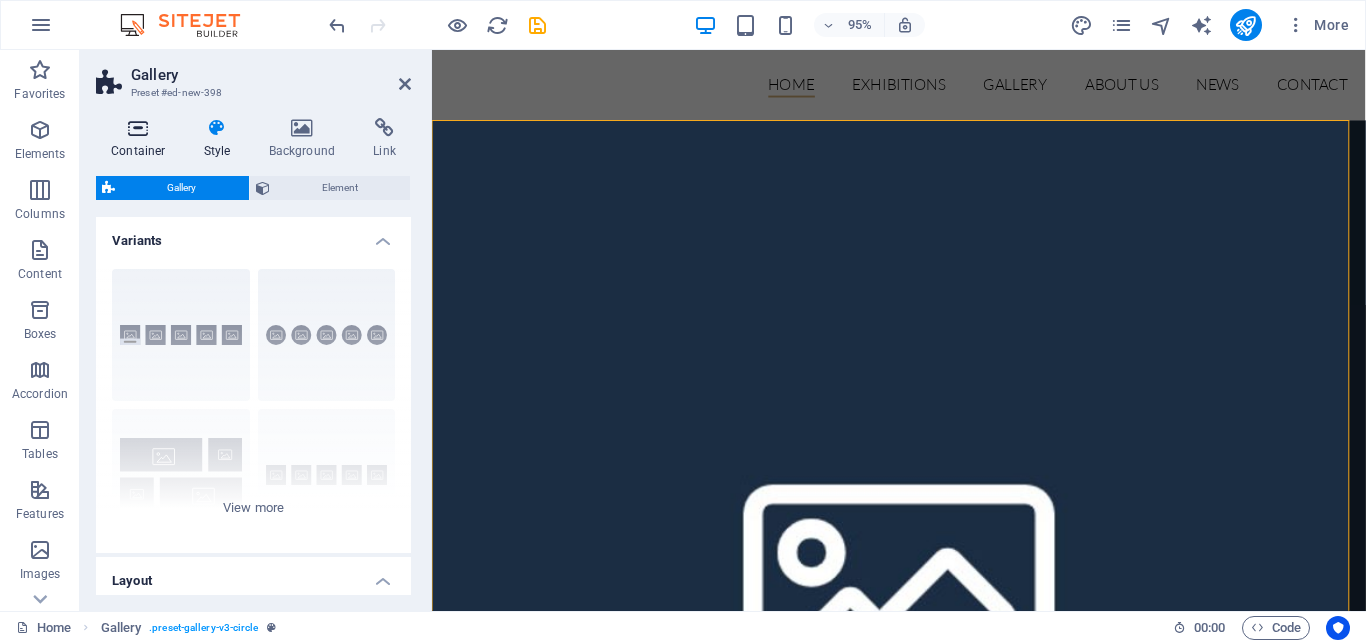 click at bounding box center [138, 128] 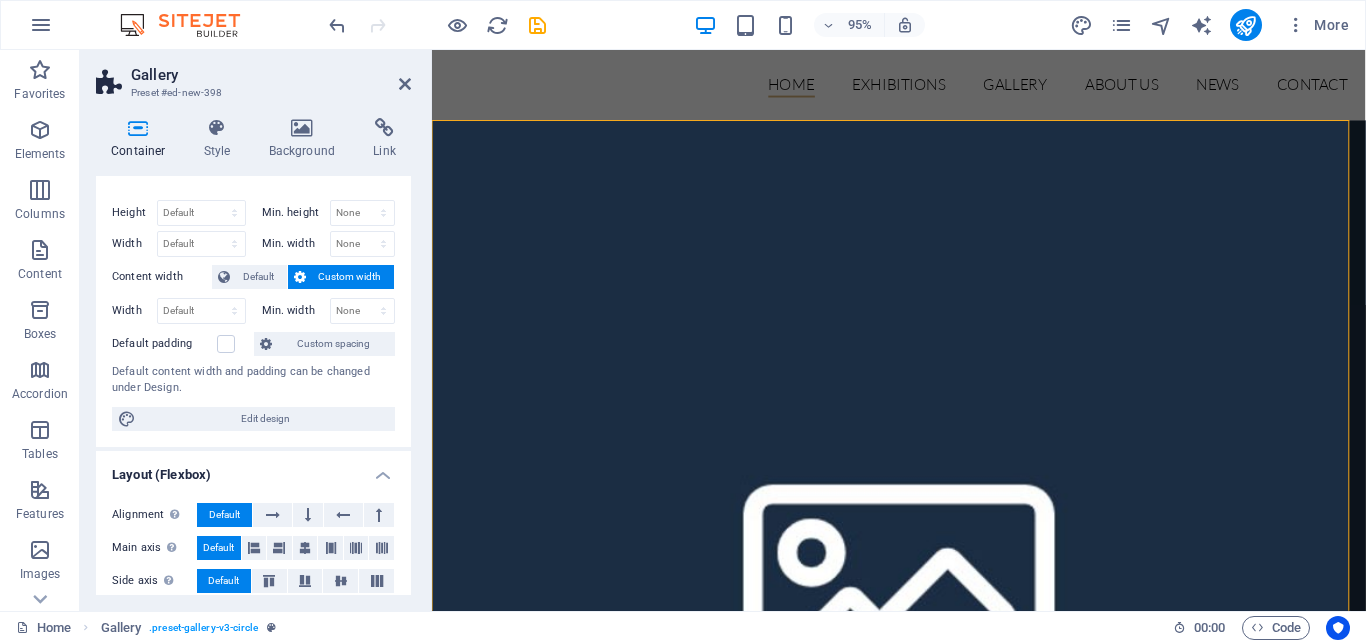 scroll, scrollTop: 6, scrollLeft: 0, axis: vertical 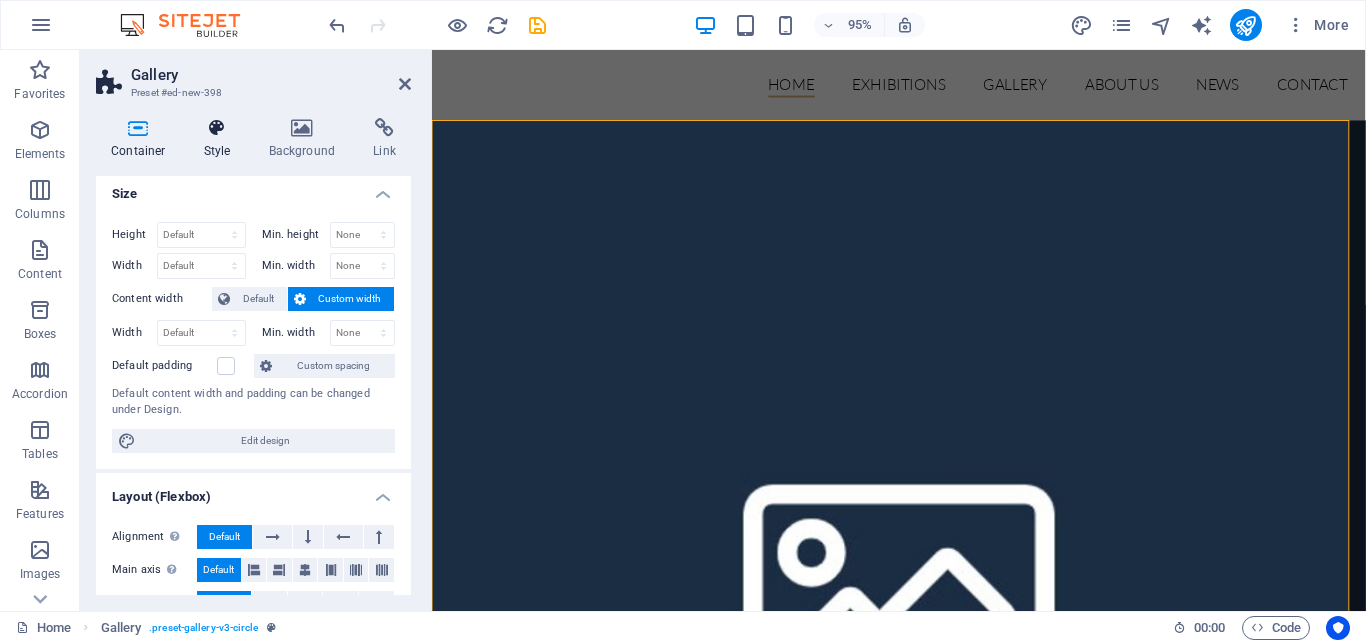 click on "Style" at bounding box center (221, 139) 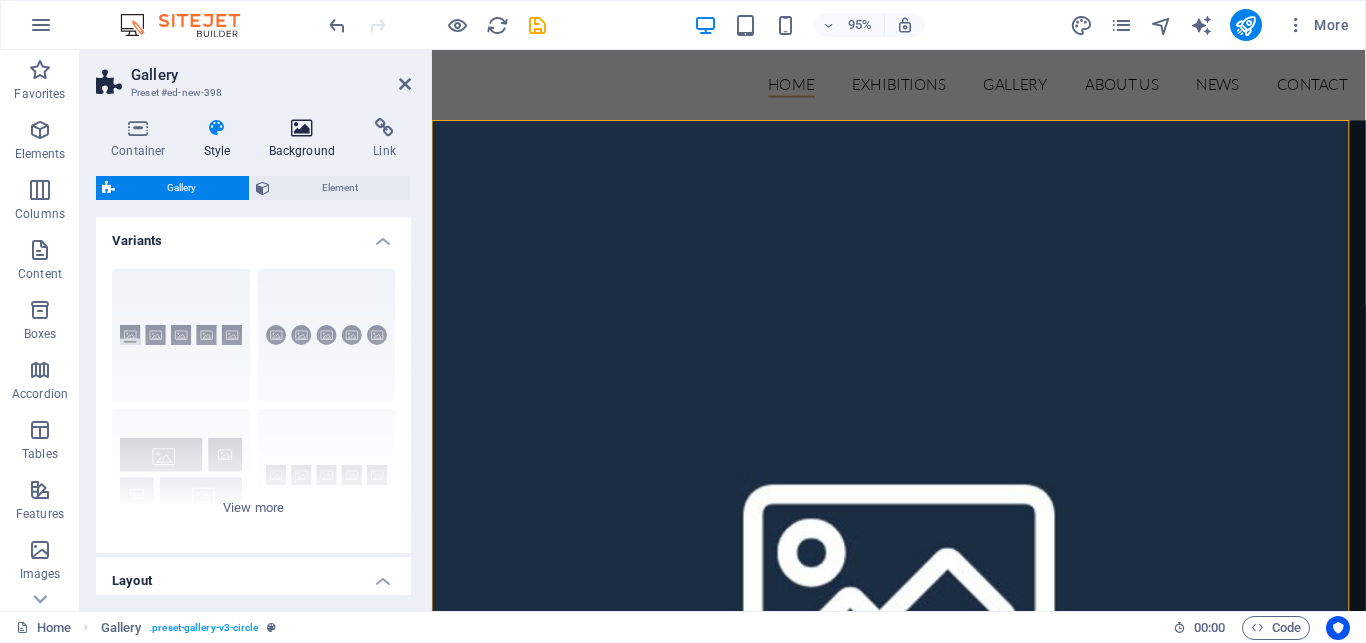 click on "Background" at bounding box center [306, 139] 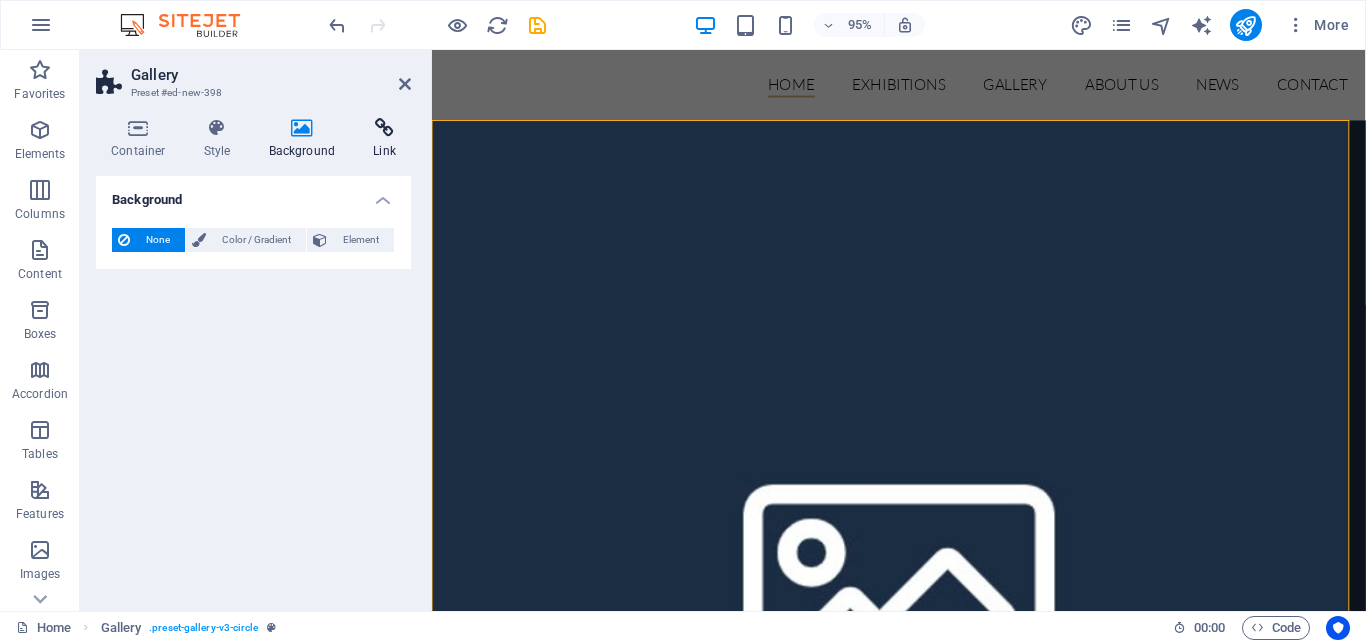 click at bounding box center [384, 128] 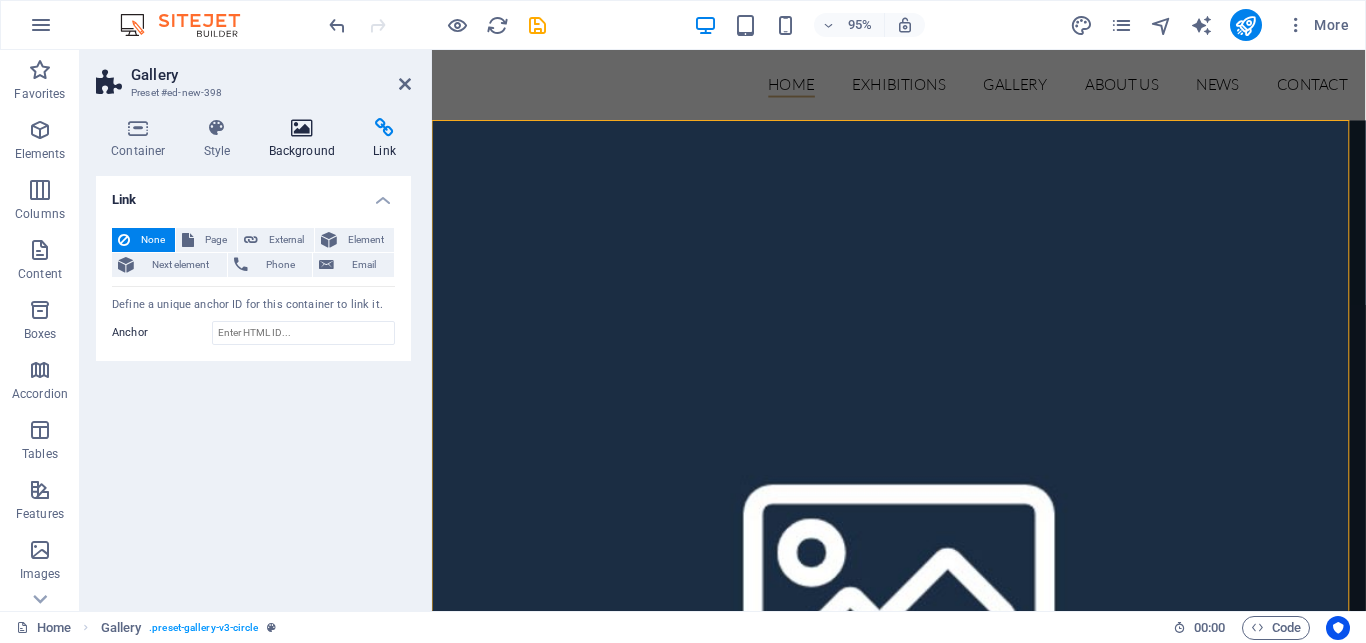 click at bounding box center (302, 128) 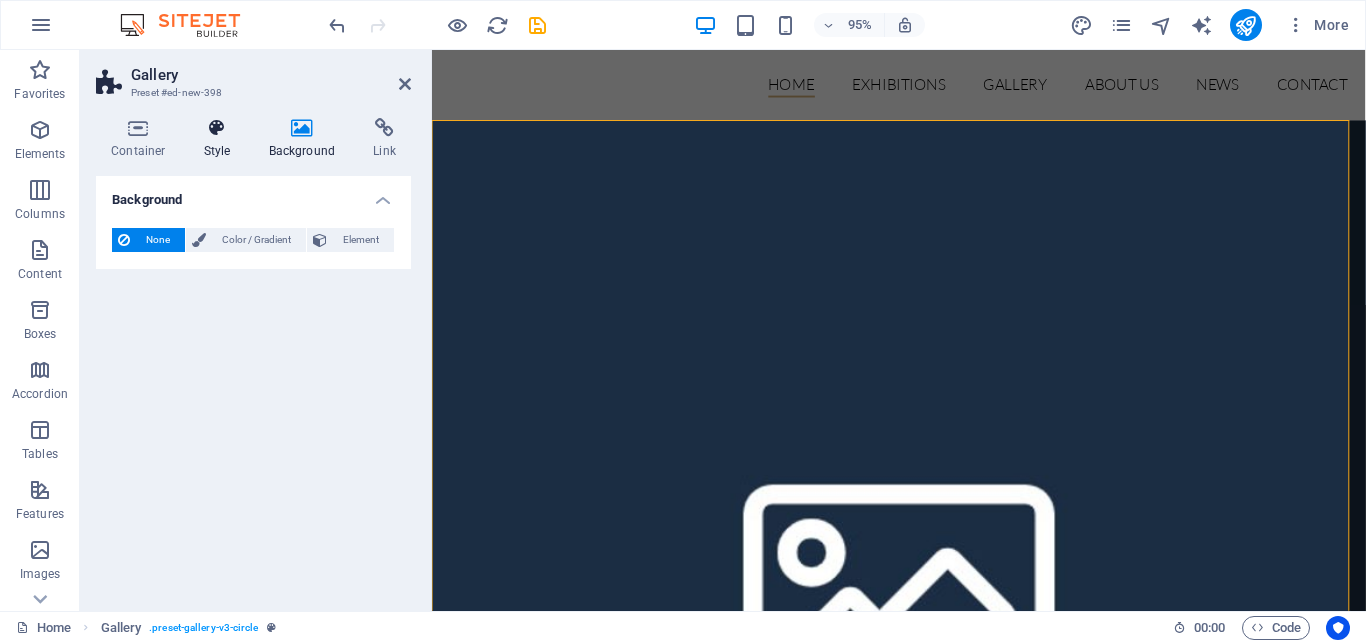 click at bounding box center (217, 128) 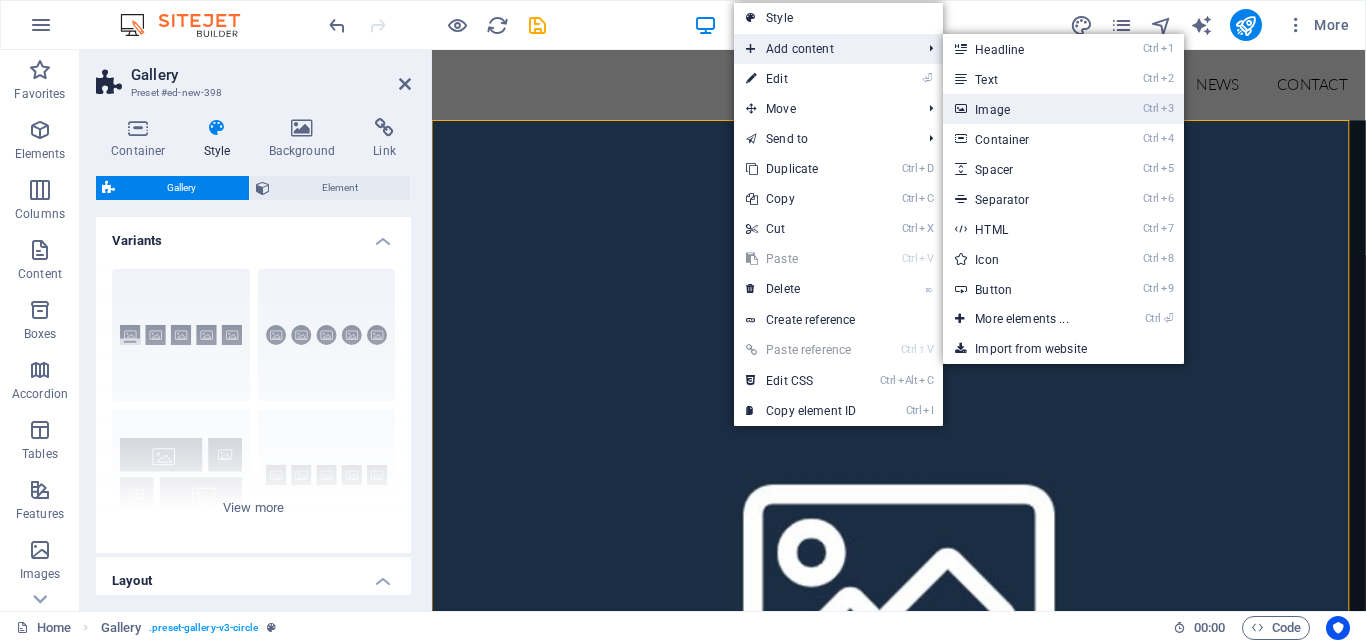 click on "Ctrl 3  Image" at bounding box center (1025, 109) 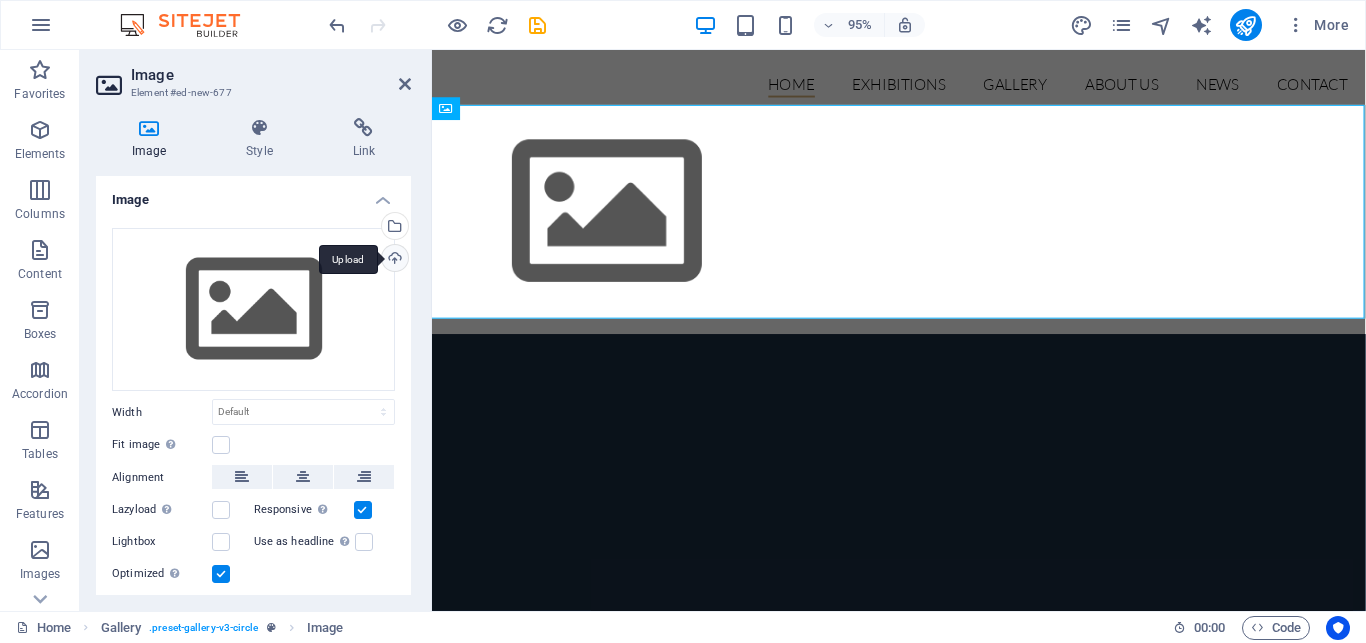 click on "Upload" at bounding box center (393, 260) 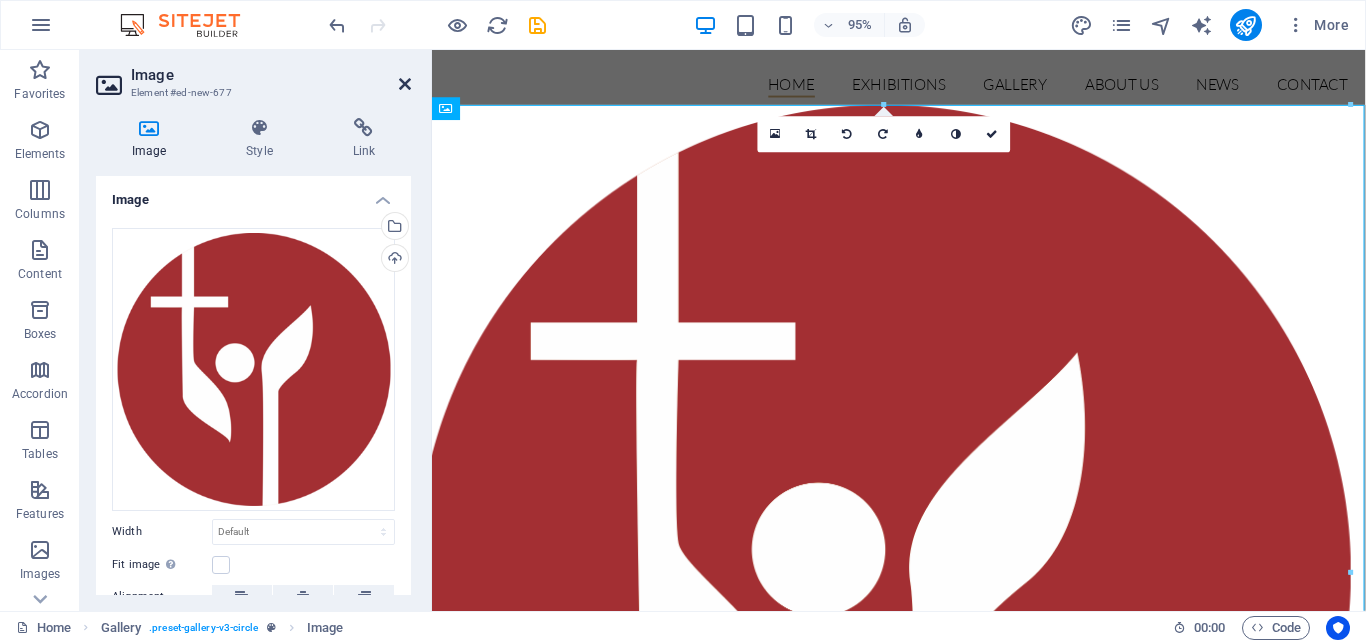 click at bounding box center (405, 84) 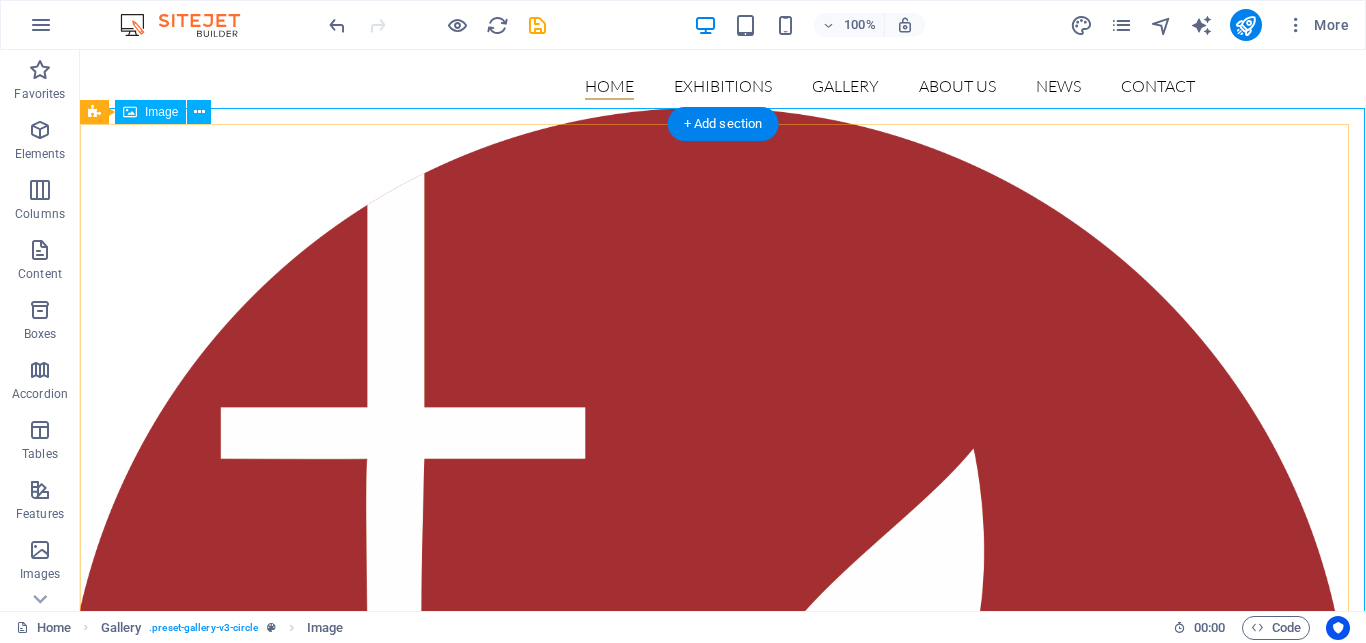 click at bounding box center (723, 751) 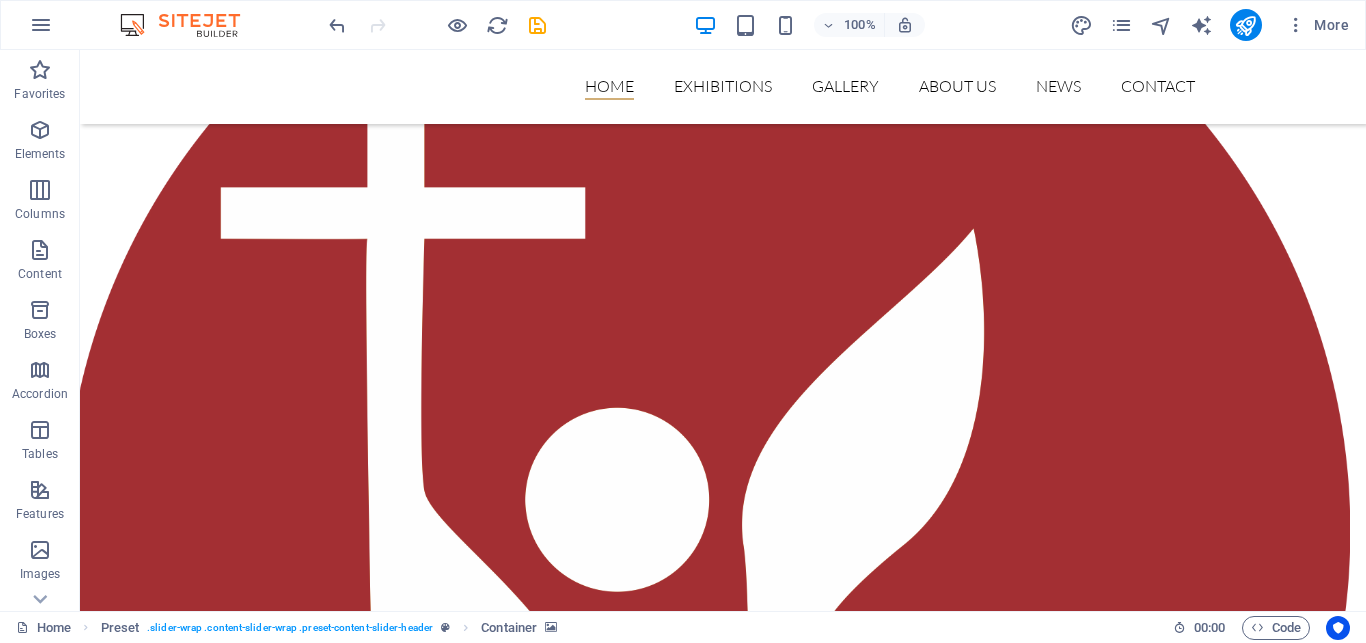 scroll, scrollTop: 0, scrollLeft: 0, axis: both 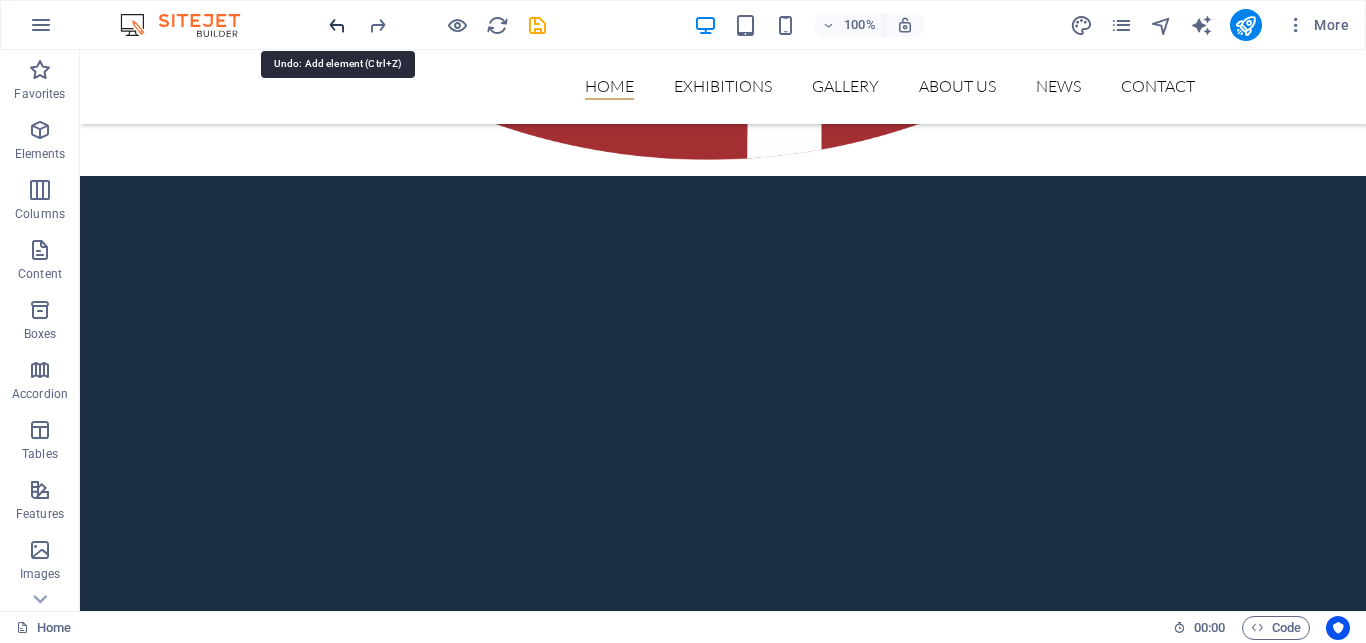 click at bounding box center [337, 25] 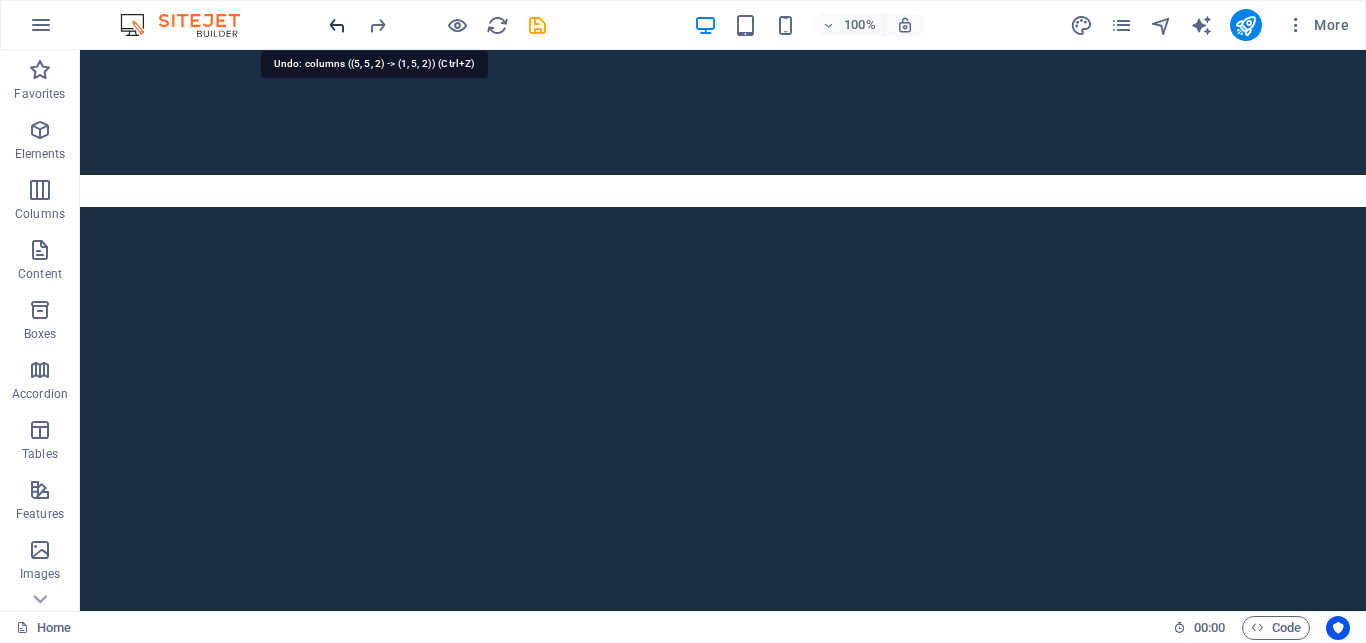 scroll, scrollTop: 0, scrollLeft: 0, axis: both 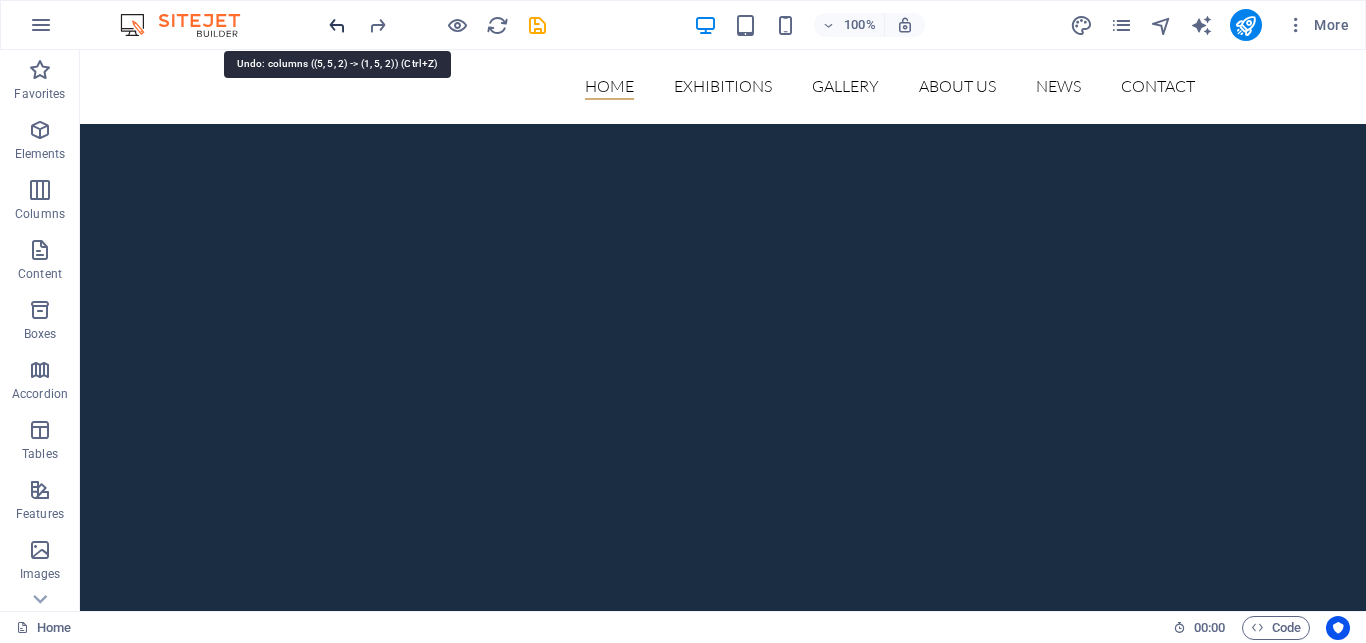 click at bounding box center [337, 25] 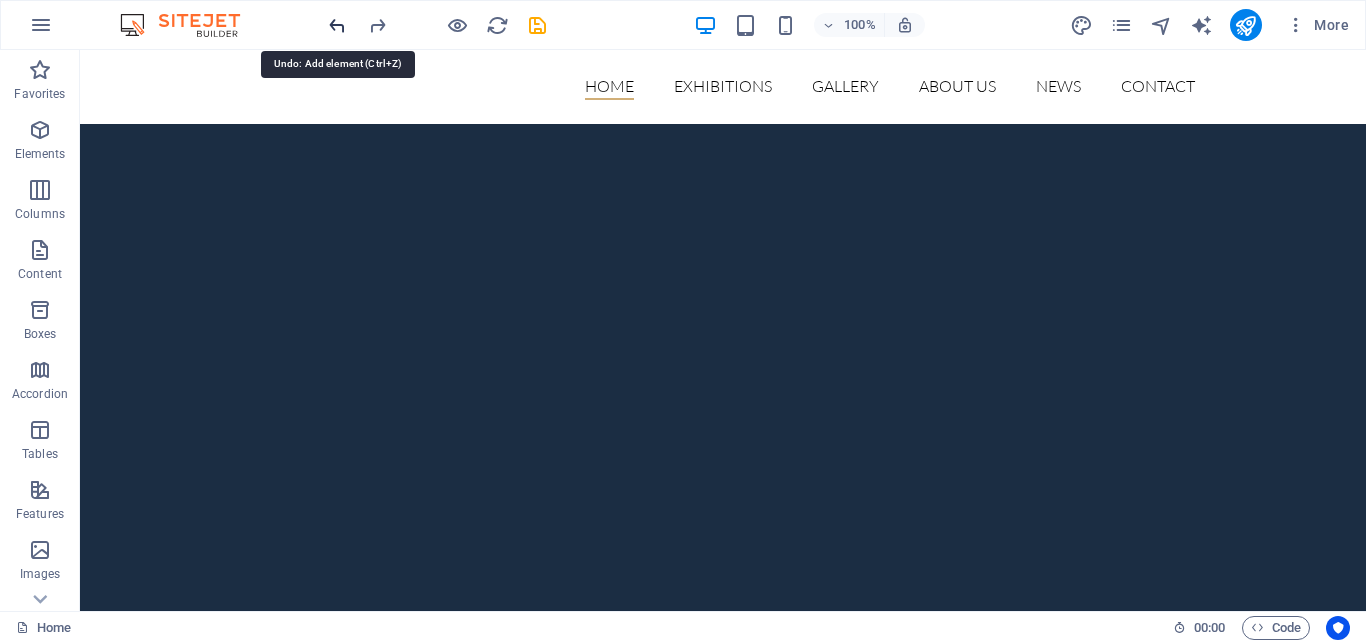 click at bounding box center [337, 25] 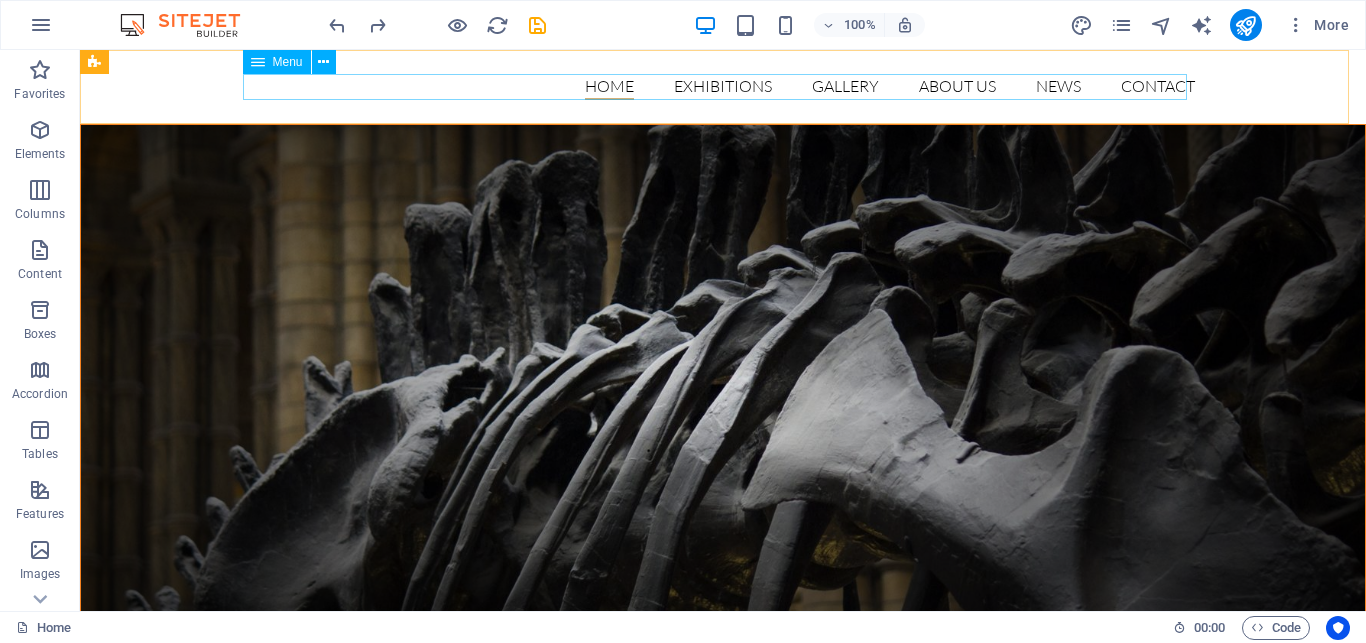 click on "Menu" at bounding box center (277, 62) 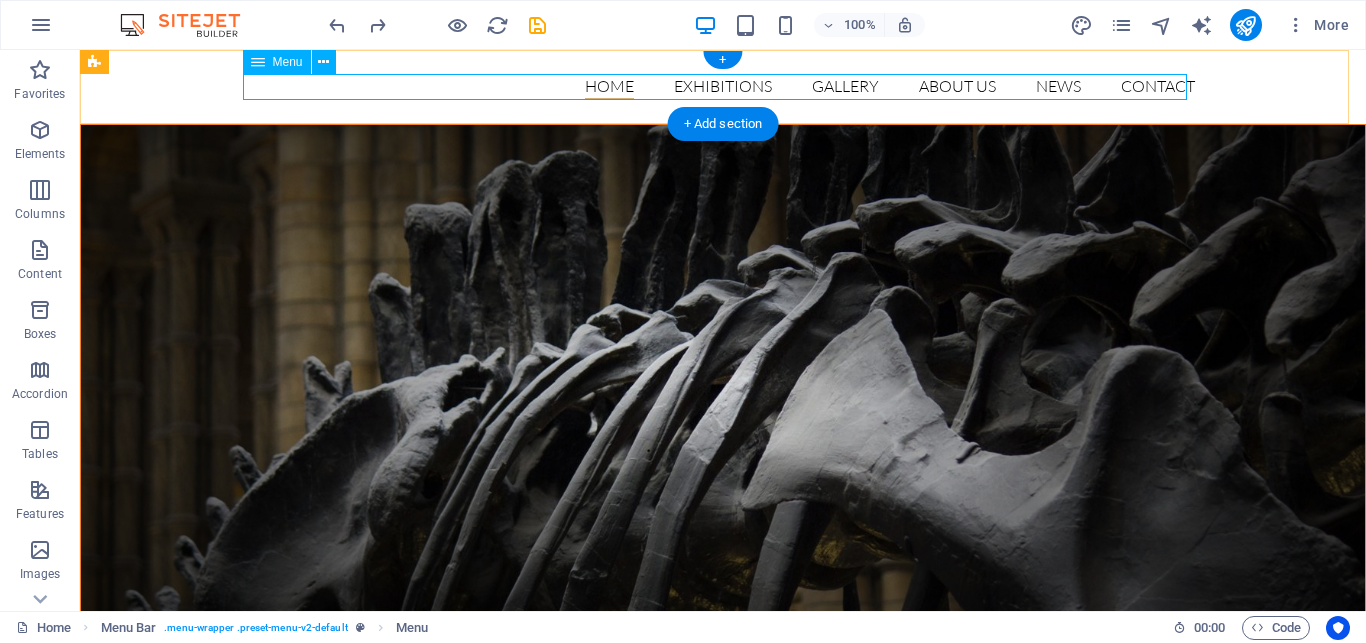 click on "Home Exhibitions Detail view Gallery About us News Contact" at bounding box center [723, 87] 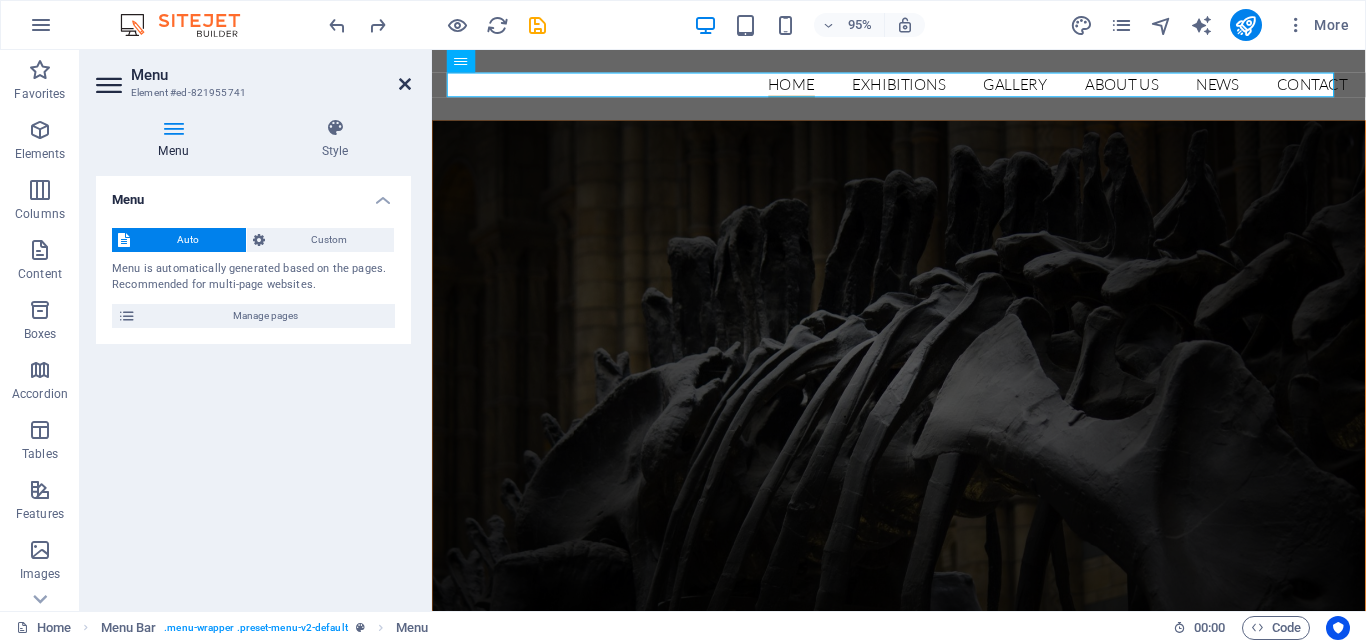 click at bounding box center (405, 84) 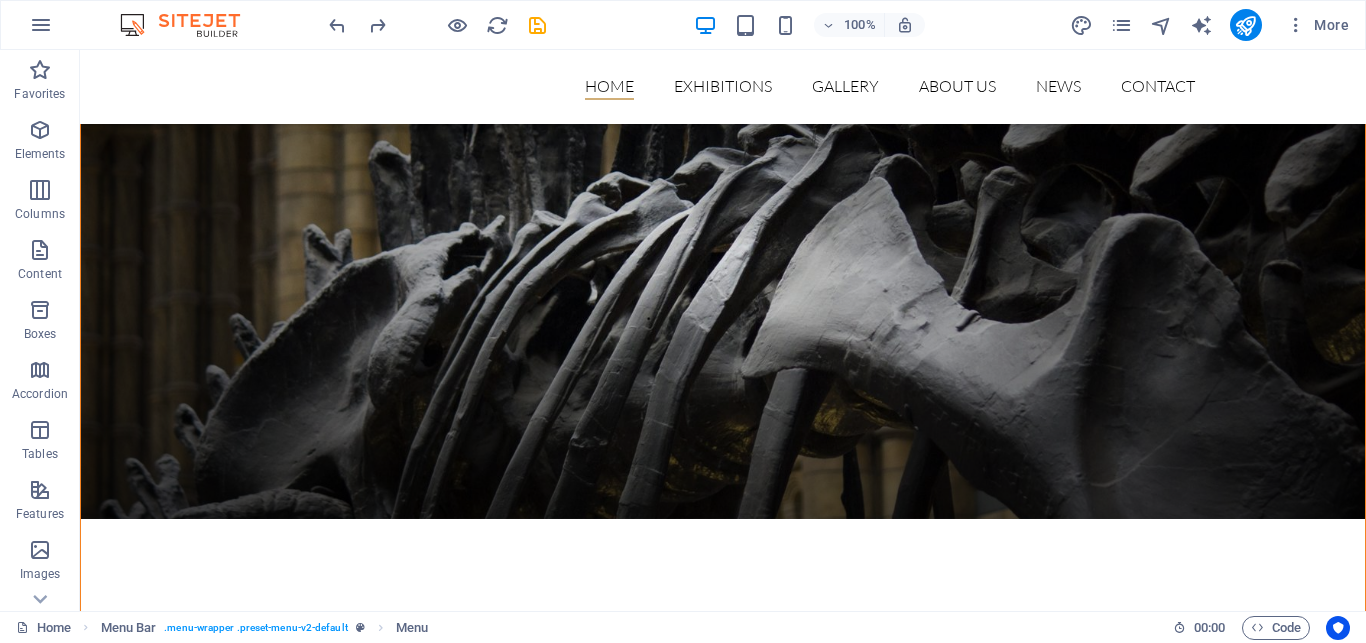 scroll, scrollTop: 0, scrollLeft: 0, axis: both 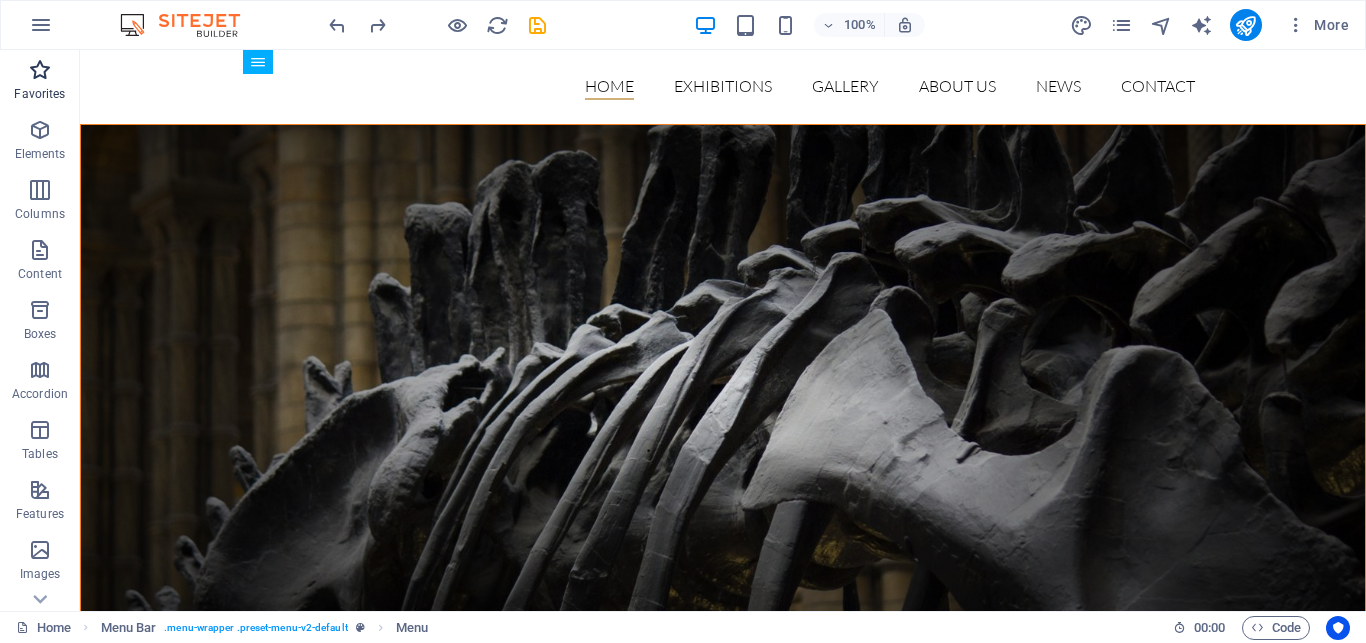 click at bounding box center (40, 70) 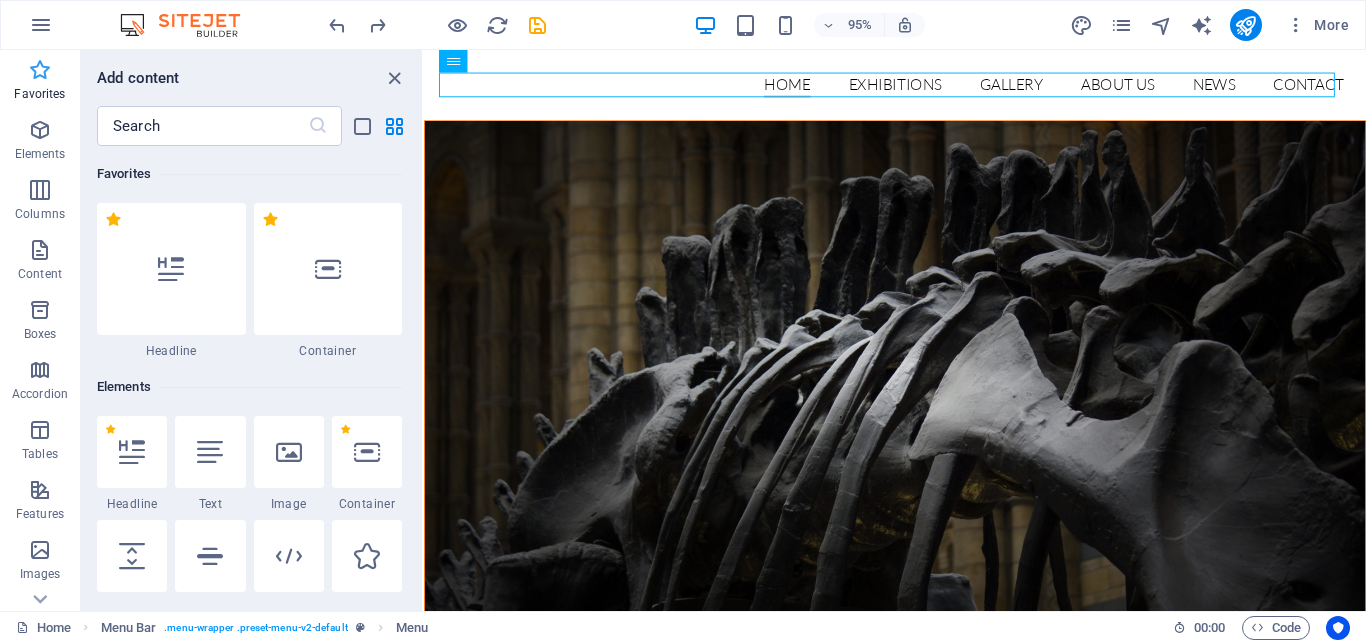 click at bounding box center [40, 70] 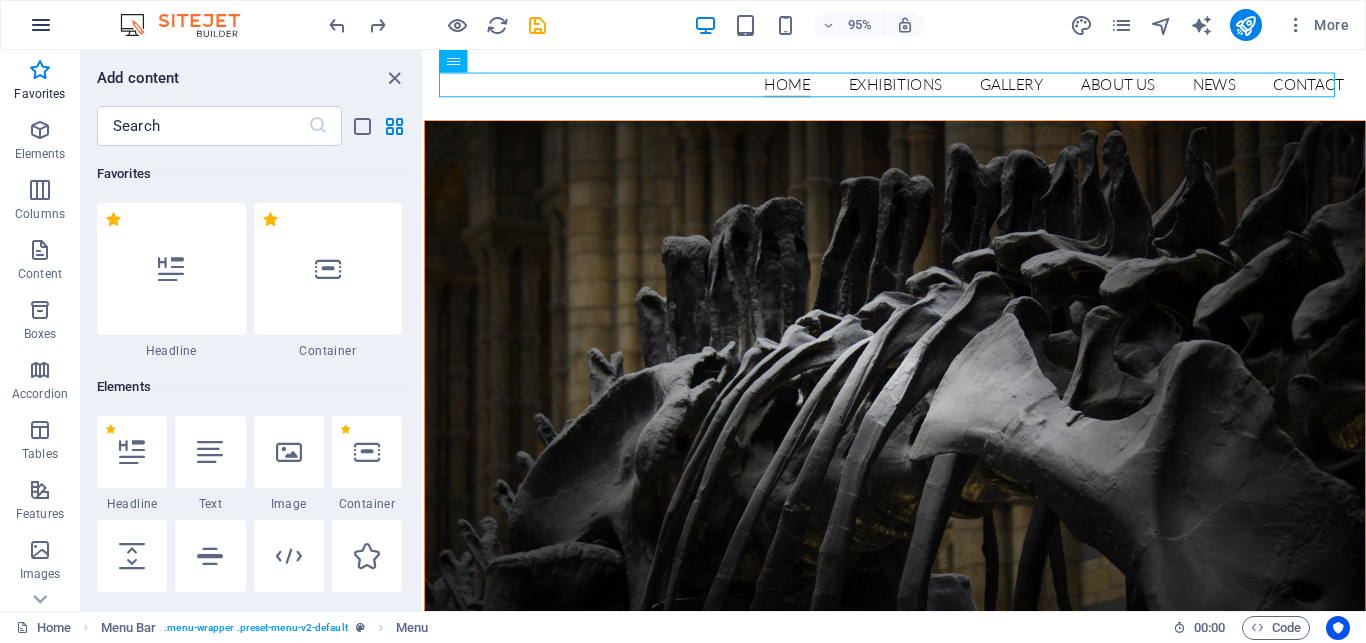 click at bounding box center (41, 25) 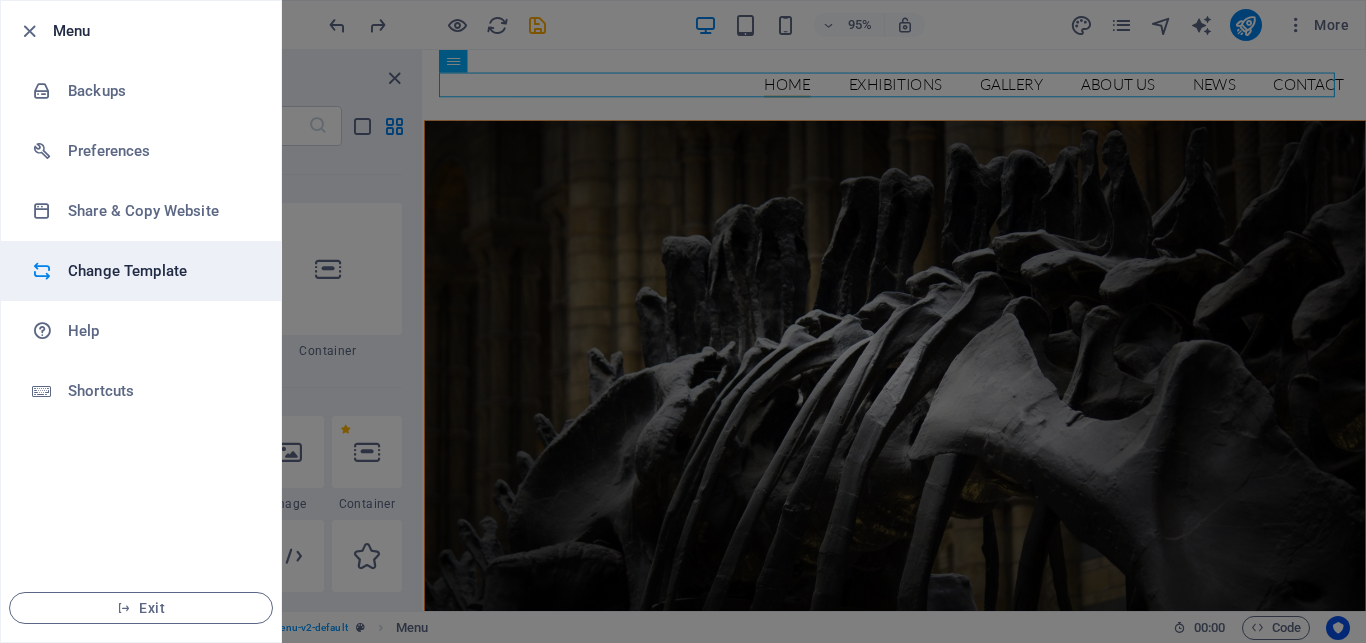 click on "Change Template" at bounding box center [160, 271] 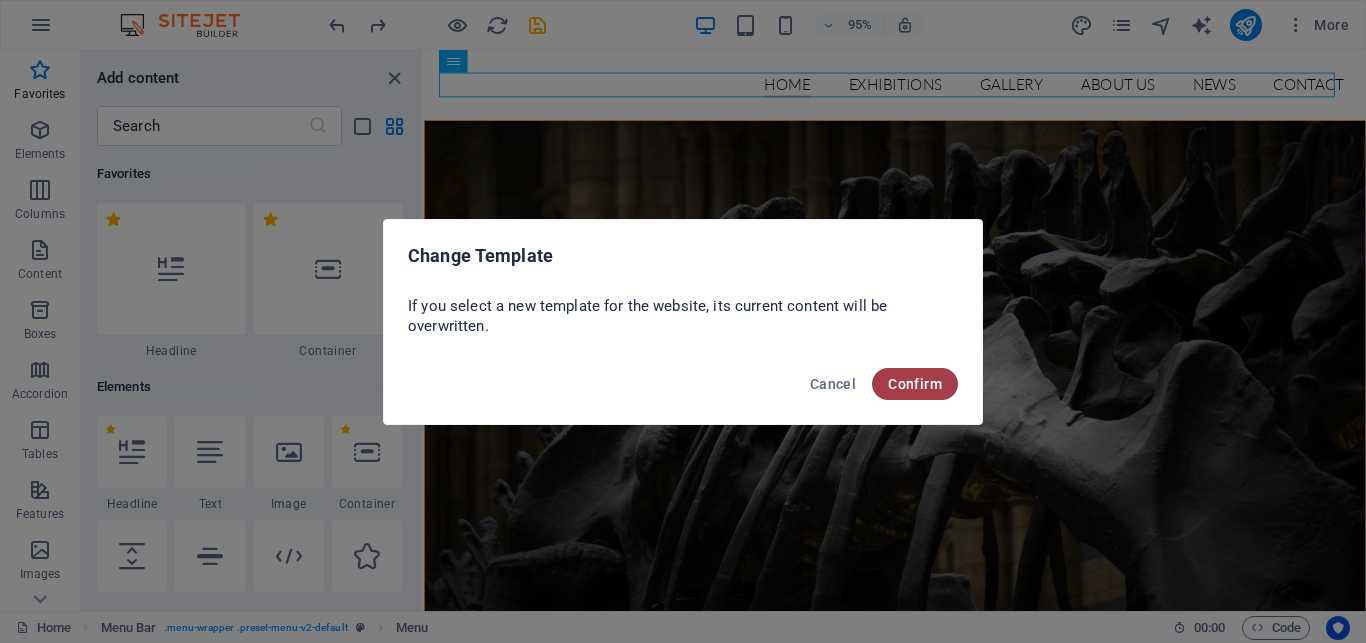 click on "Confirm" at bounding box center (915, 384) 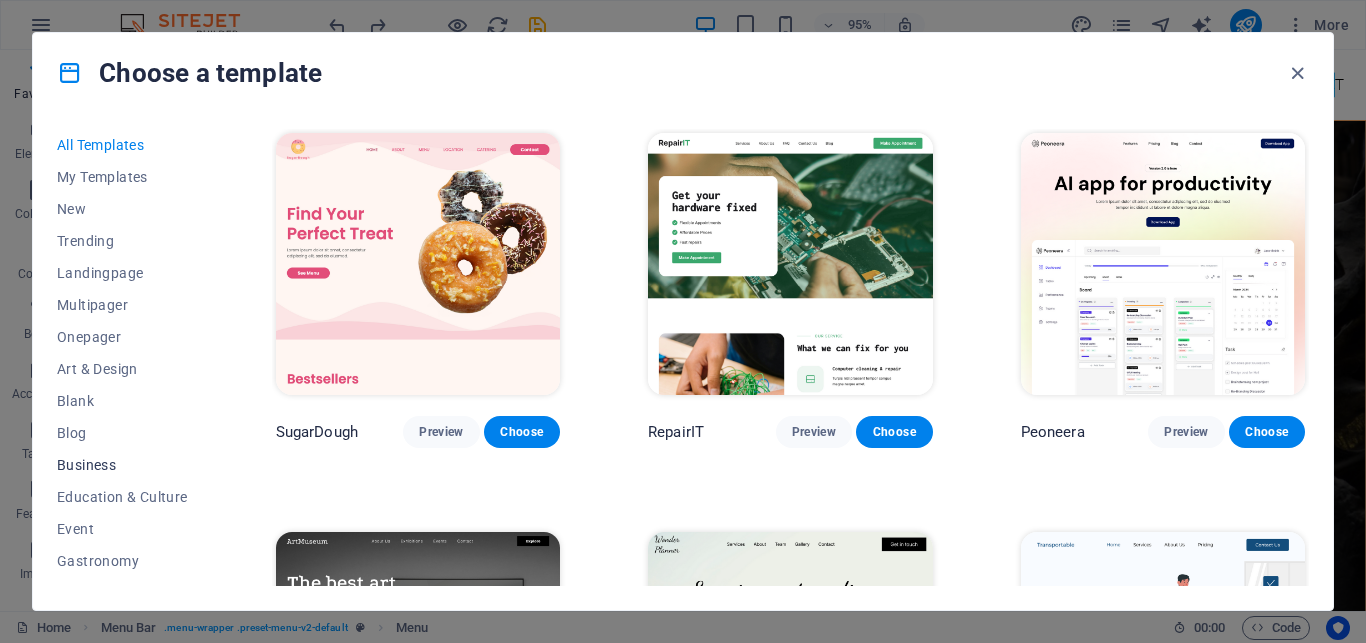 click on "Business" at bounding box center [122, 465] 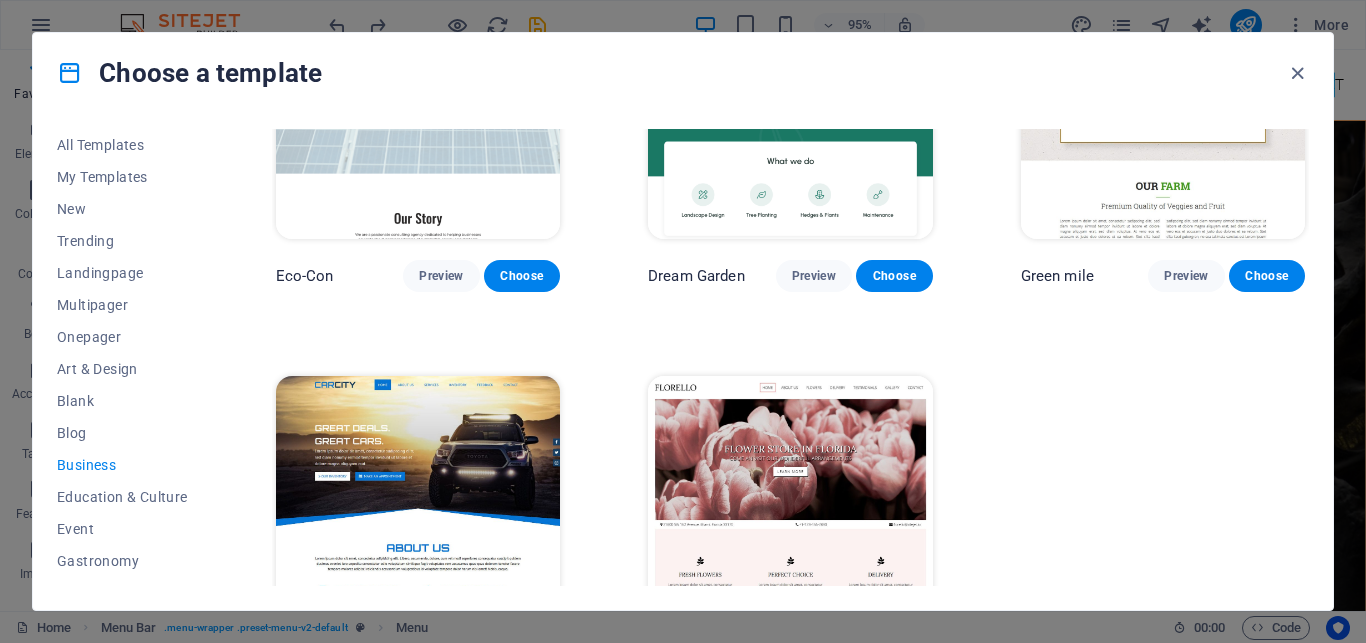 scroll, scrollTop: 161, scrollLeft: 0, axis: vertical 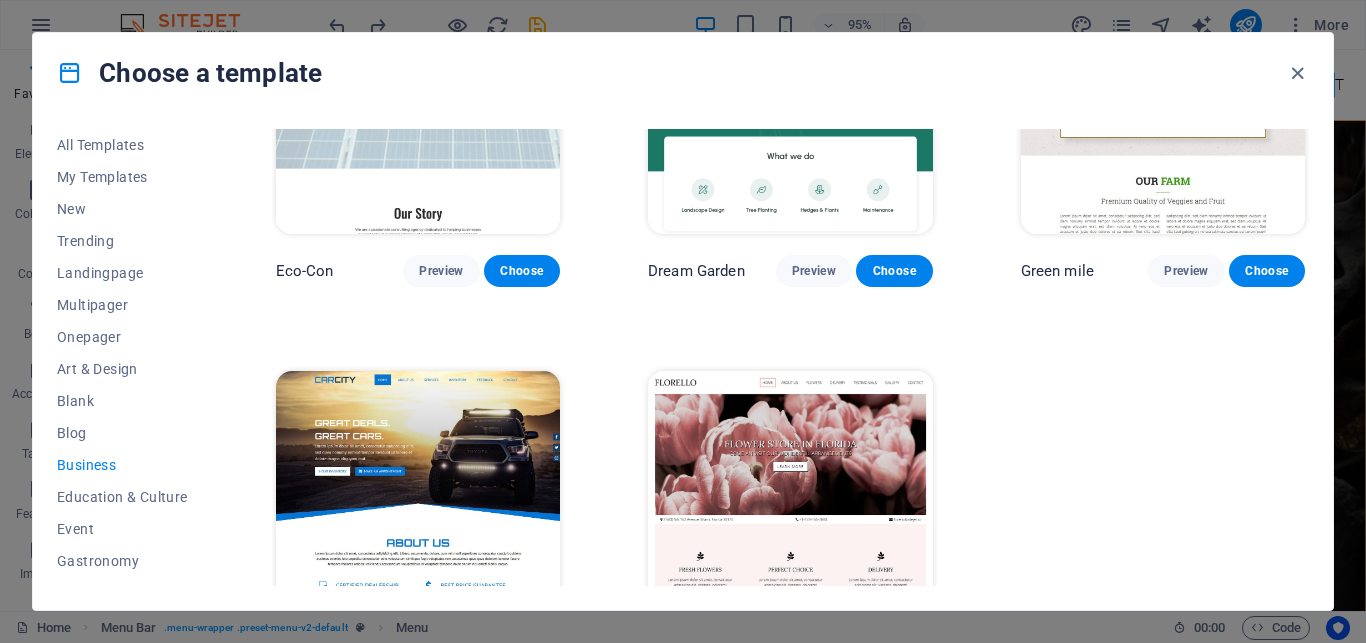 click at bounding box center (790, 502) 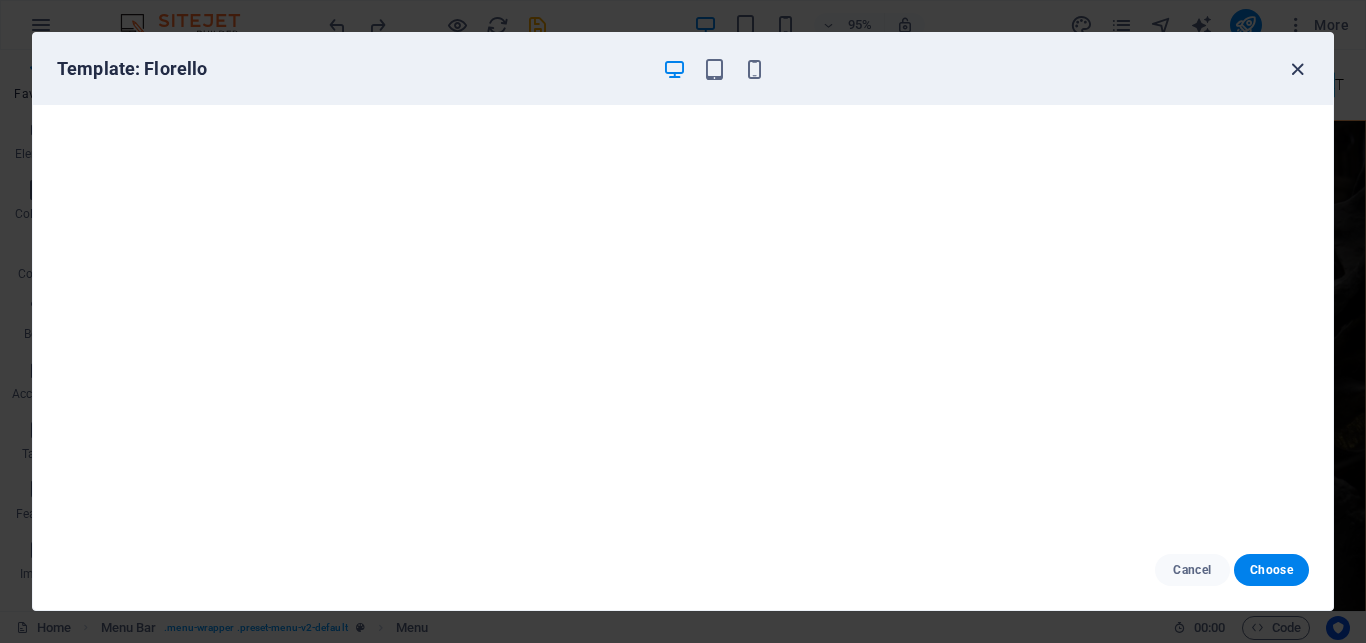 click at bounding box center (1297, 69) 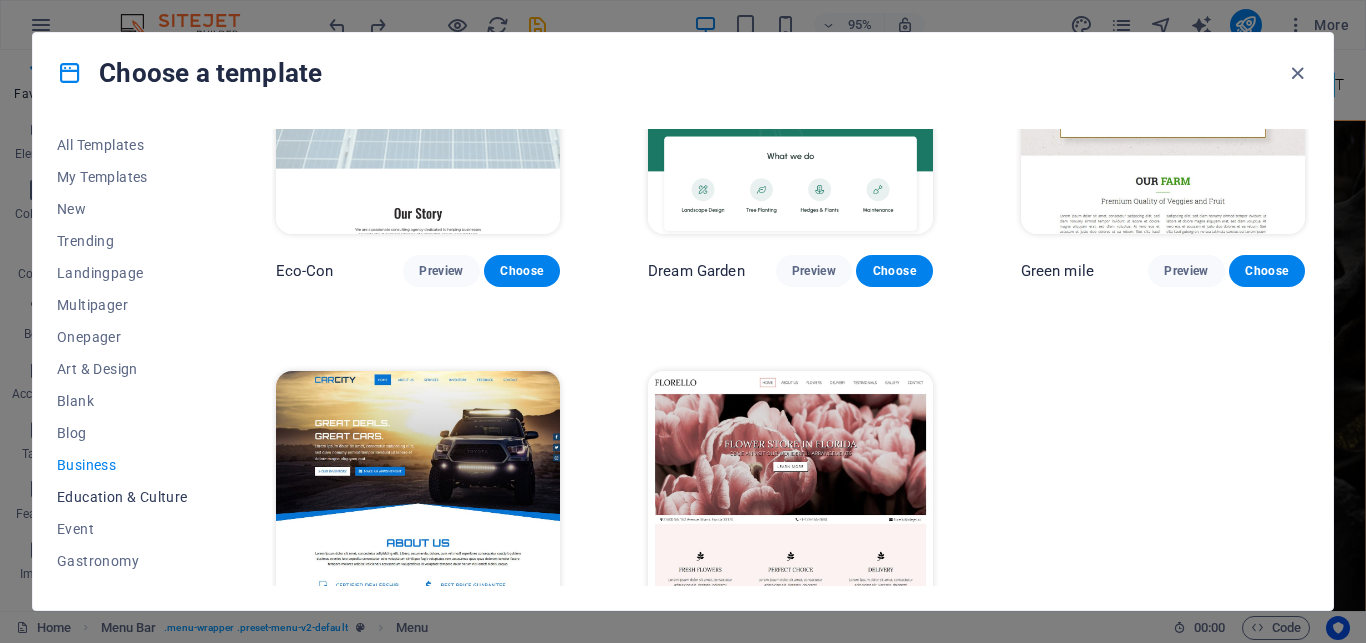 click on "Education & Culture" at bounding box center [122, 497] 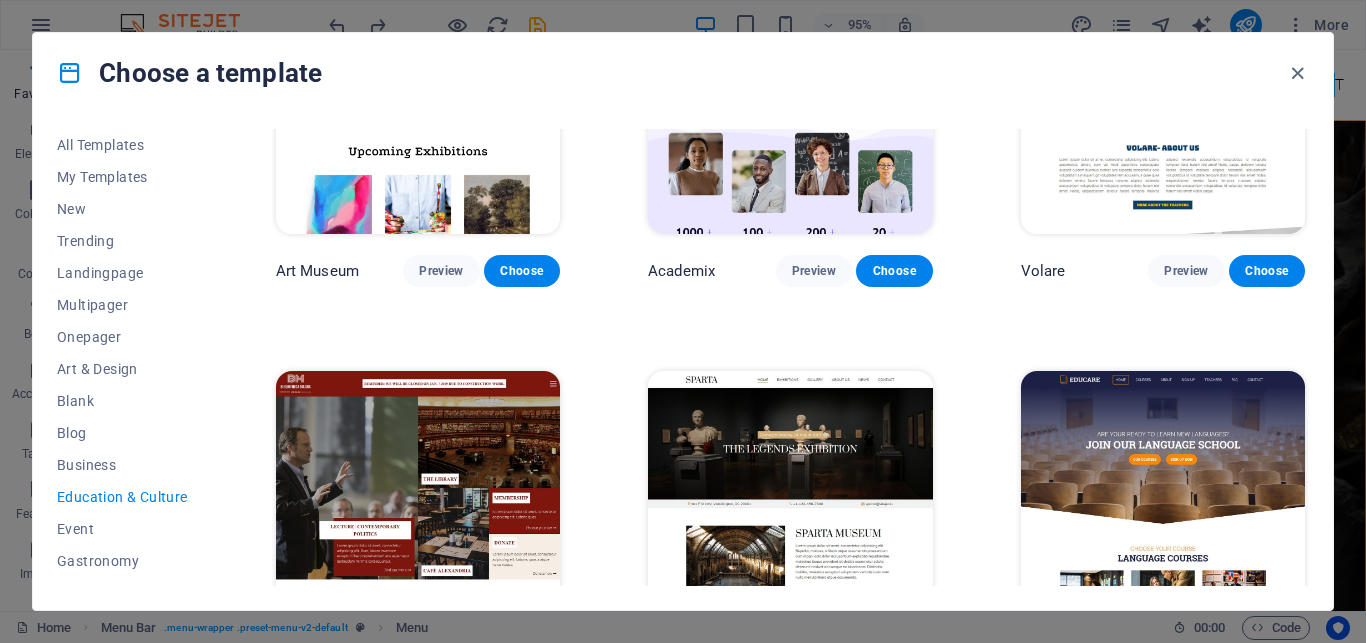 click at bounding box center [790, 502] 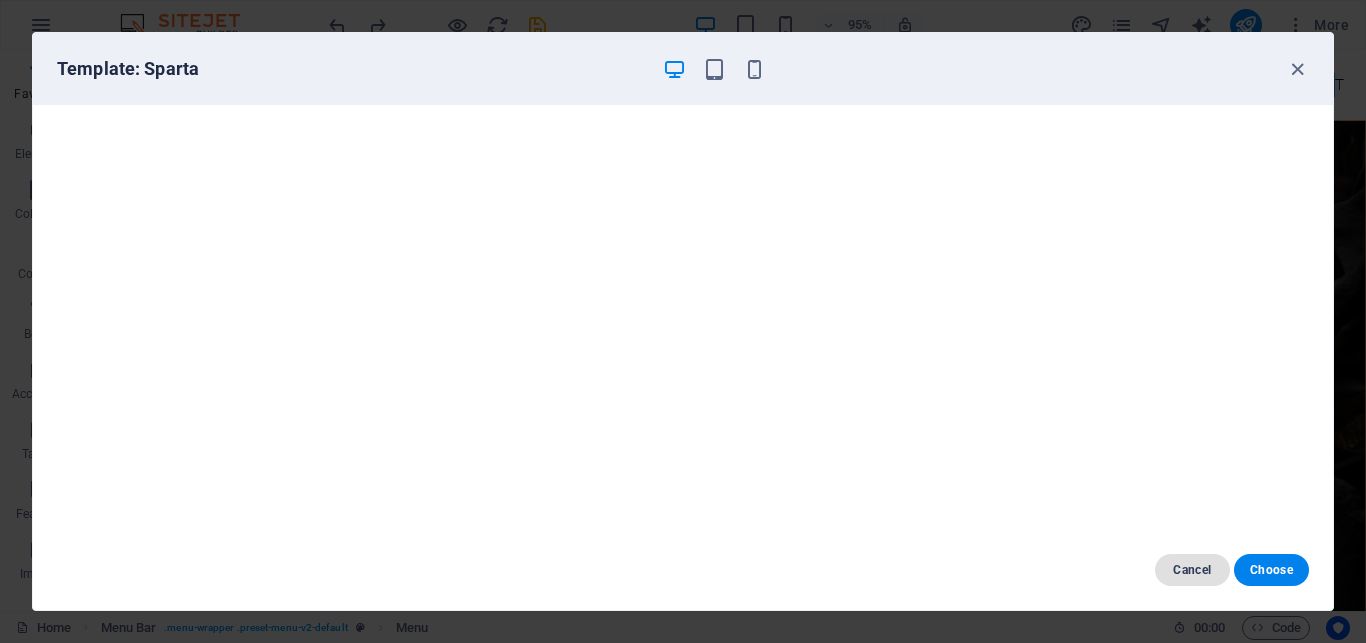 click on "Cancel" at bounding box center [1192, 570] 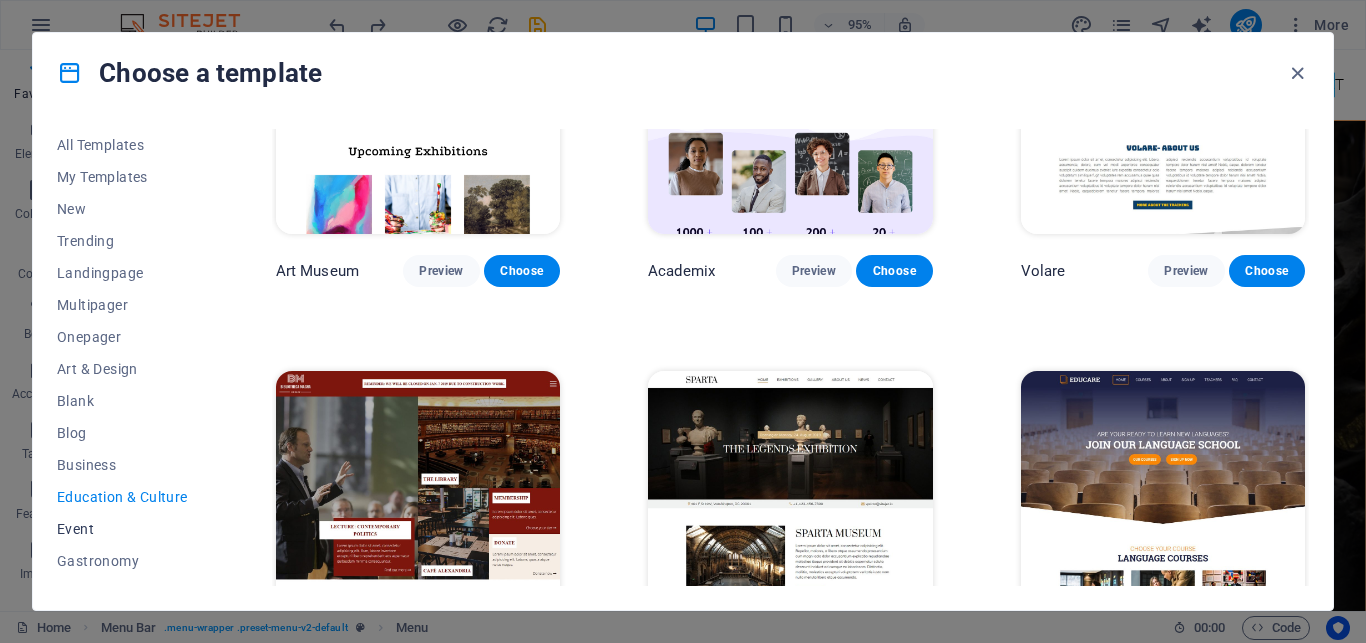 click on "Event" at bounding box center (122, 529) 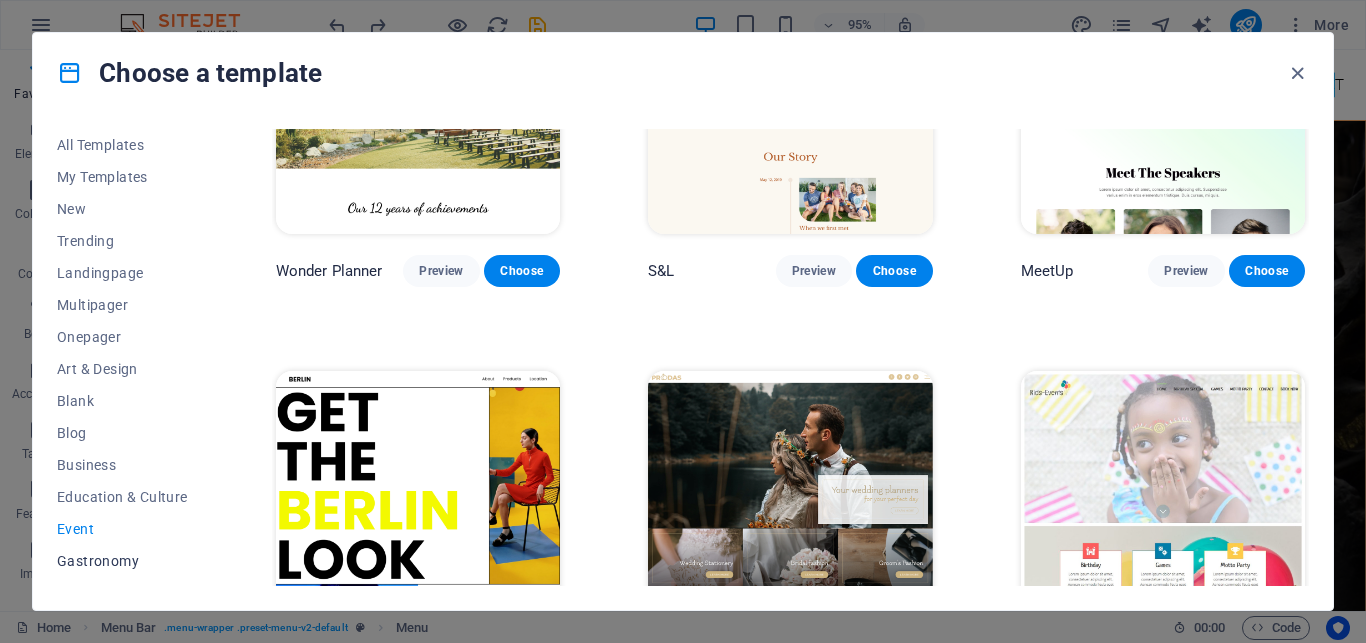 click on "Gastronomy" at bounding box center [122, 561] 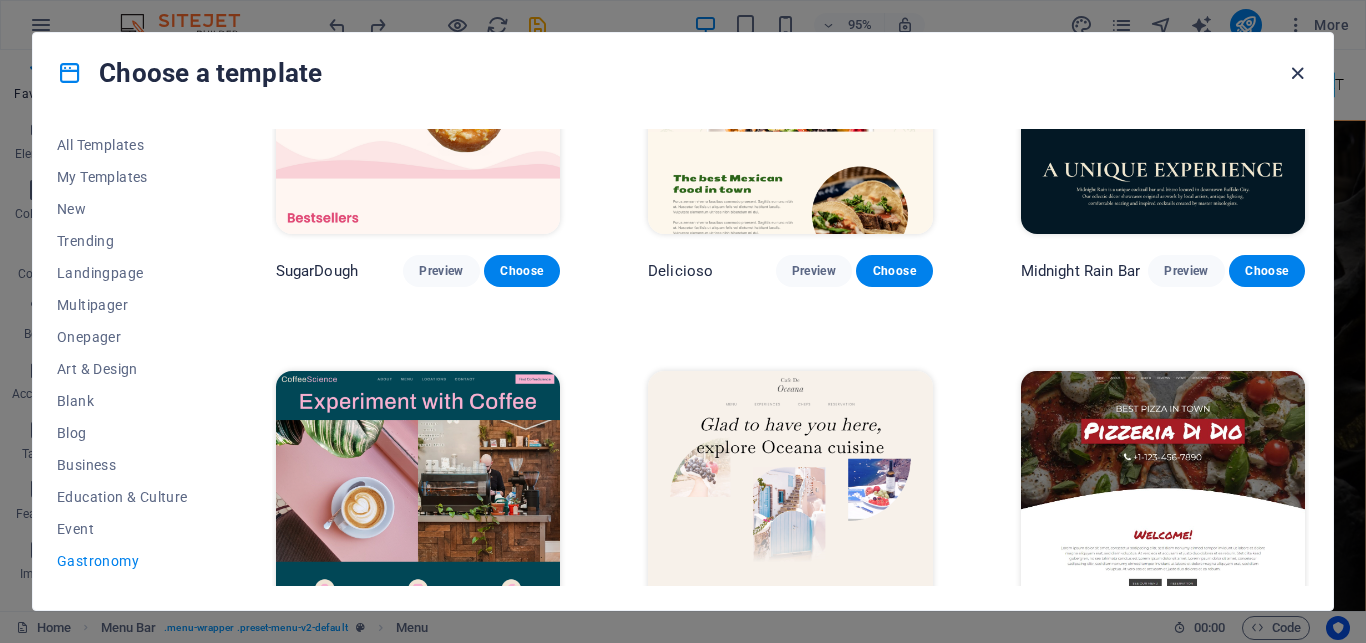 click at bounding box center (1297, 73) 